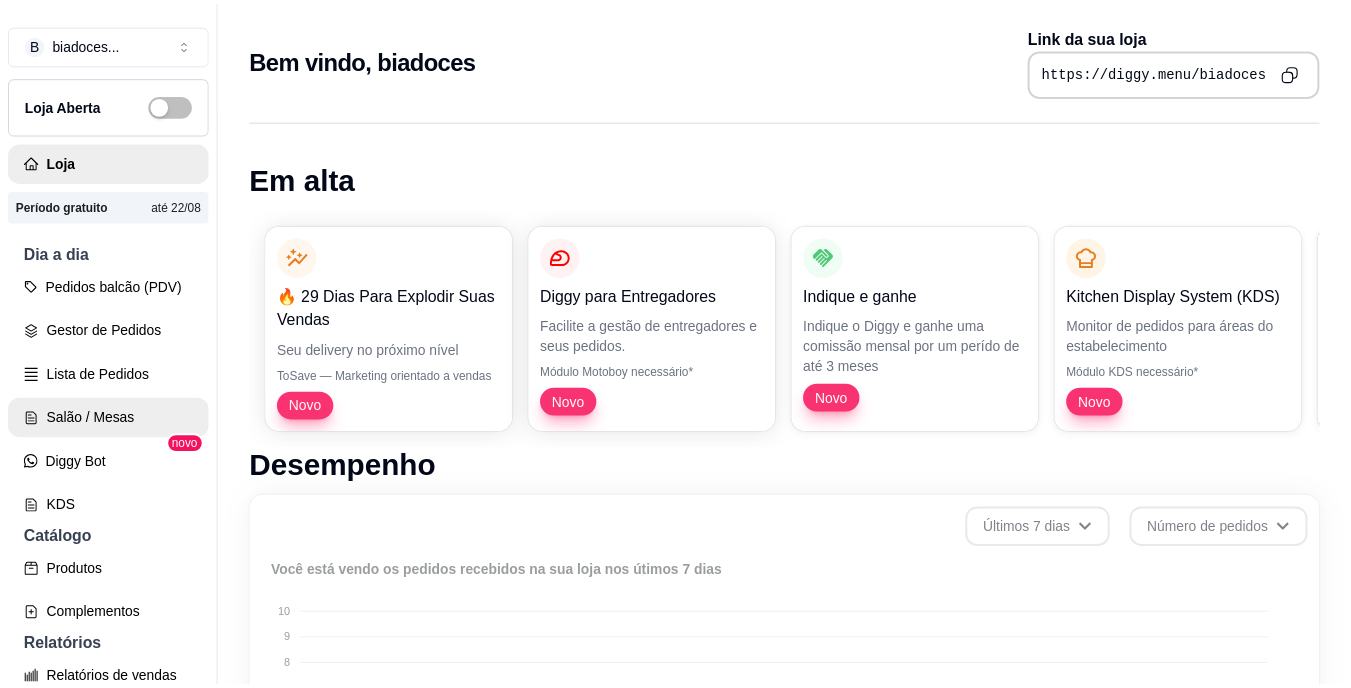 scroll, scrollTop: 0, scrollLeft: 0, axis: both 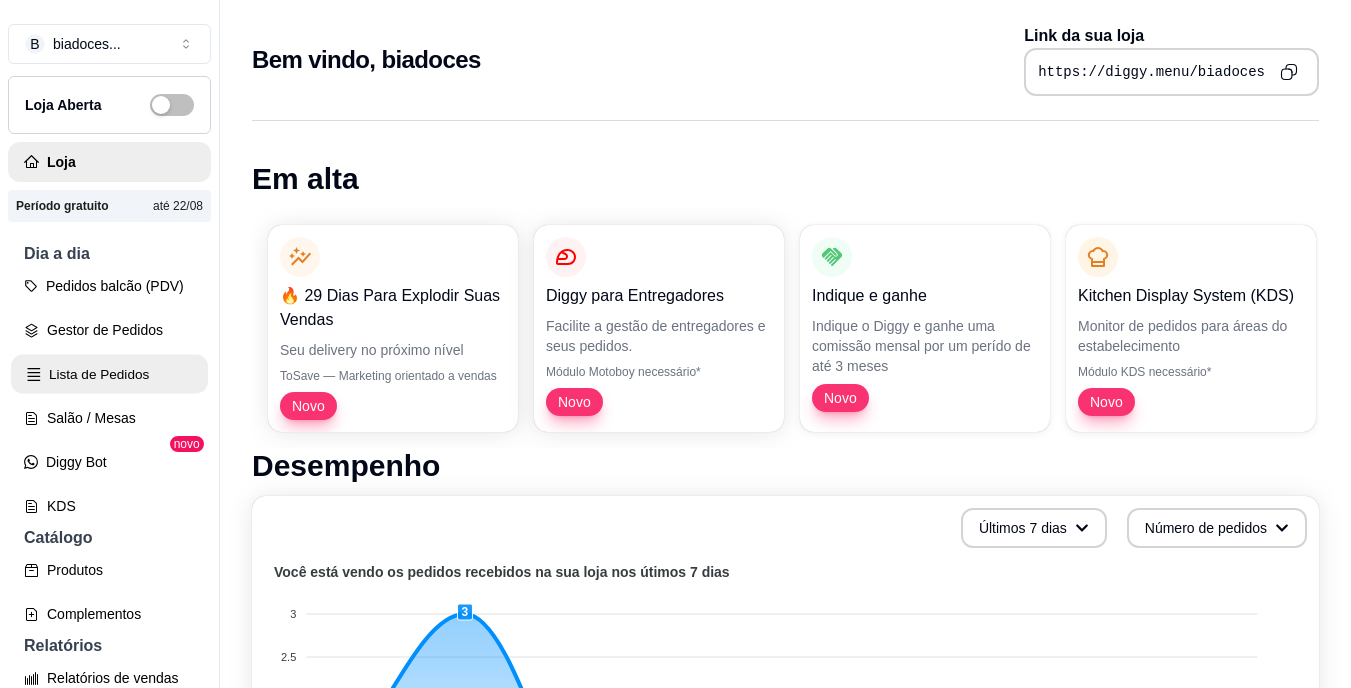click on "Lista de Pedidos" at bounding box center [109, 374] 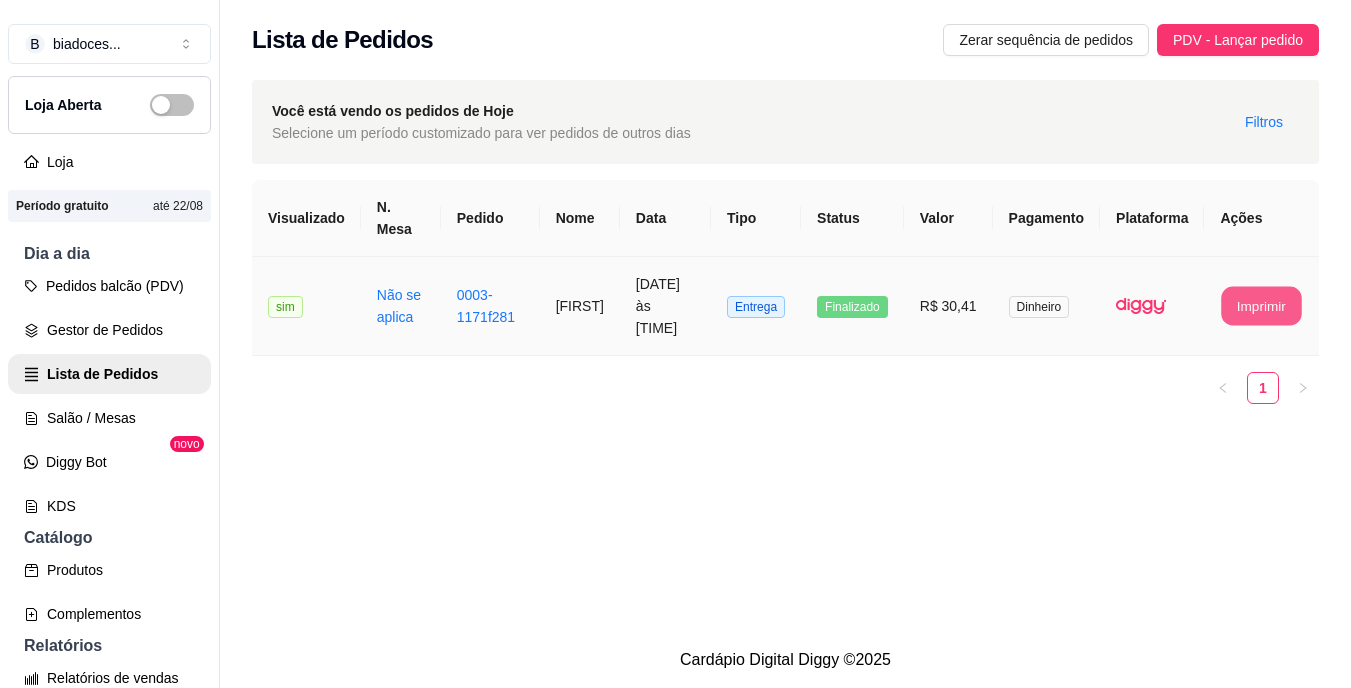 click on "Imprimir" at bounding box center (1262, 306) 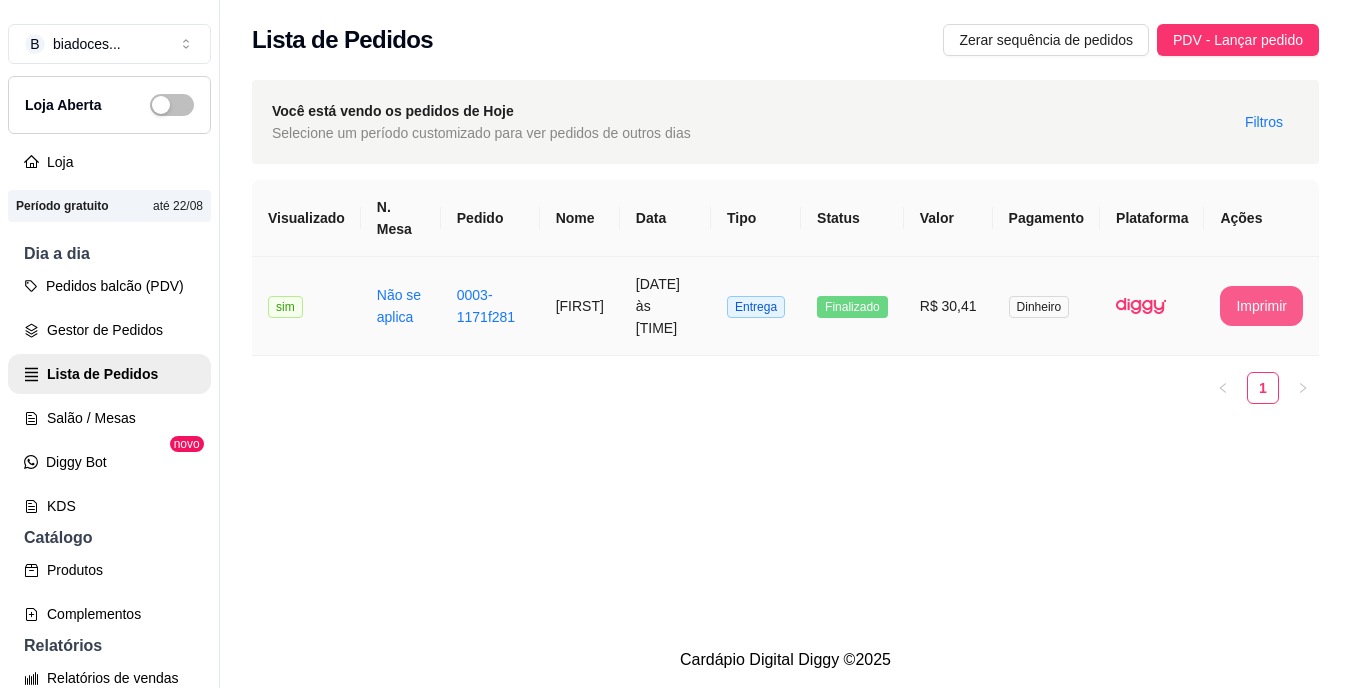 scroll, scrollTop: 0, scrollLeft: 0, axis: both 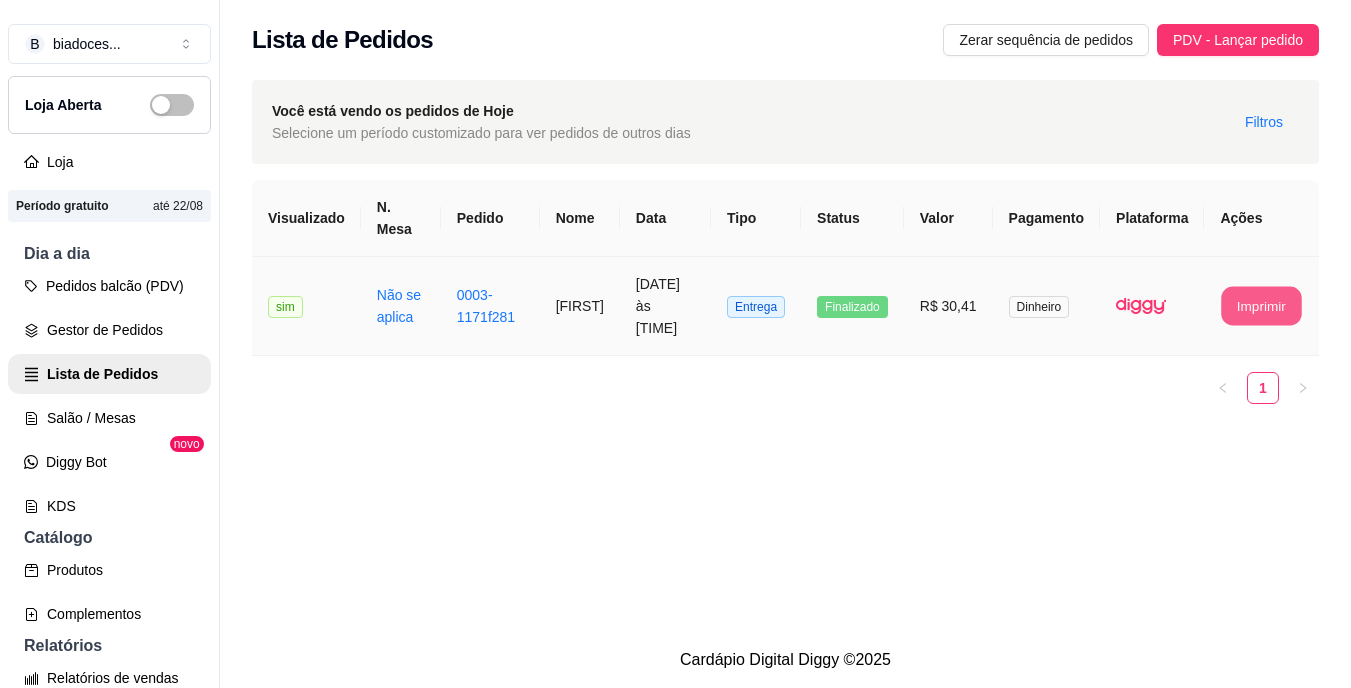 click on "Imprimir" at bounding box center (1262, 306) 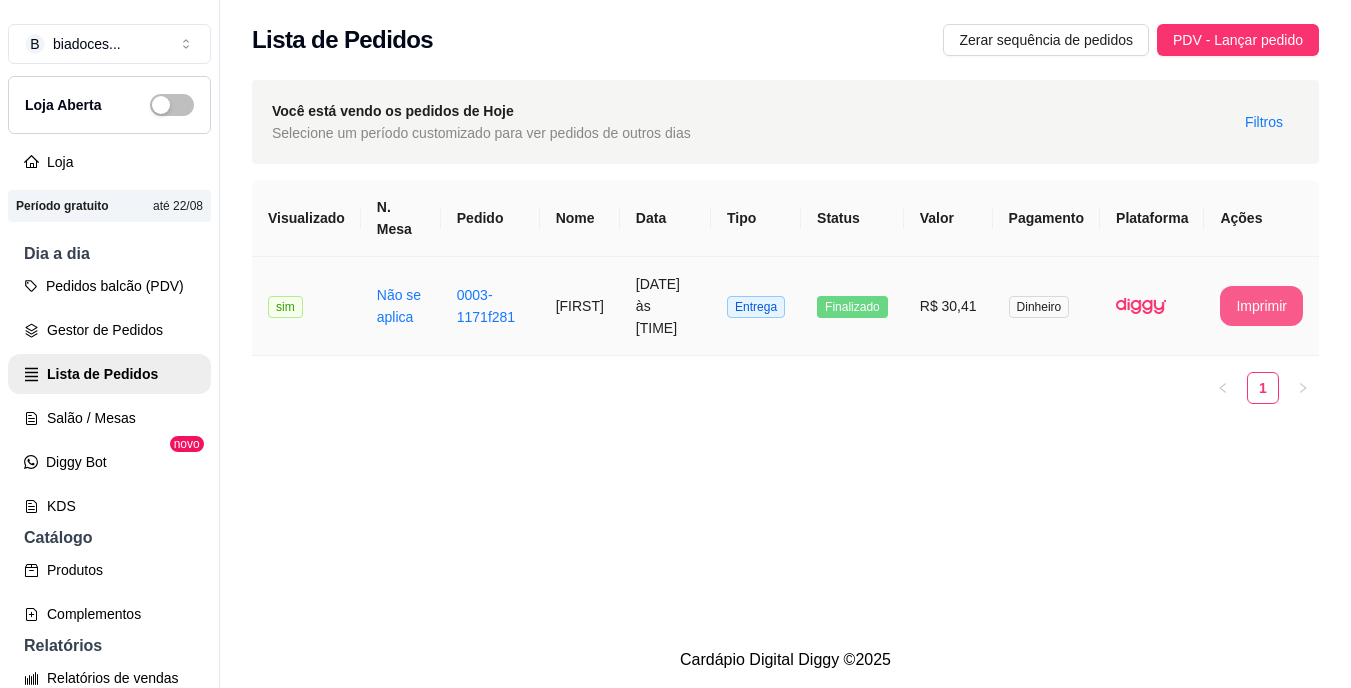 scroll, scrollTop: 0, scrollLeft: 0, axis: both 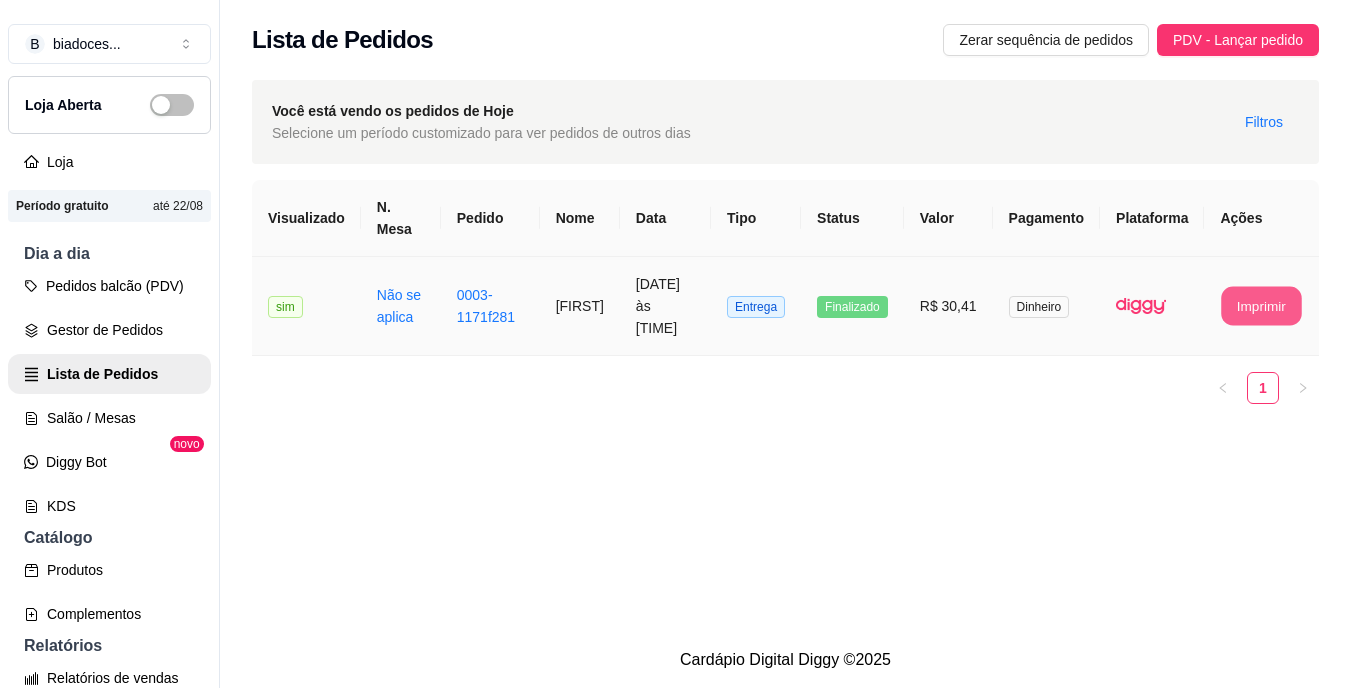 click on "Imprimir" at bounding box center [1262, 306] 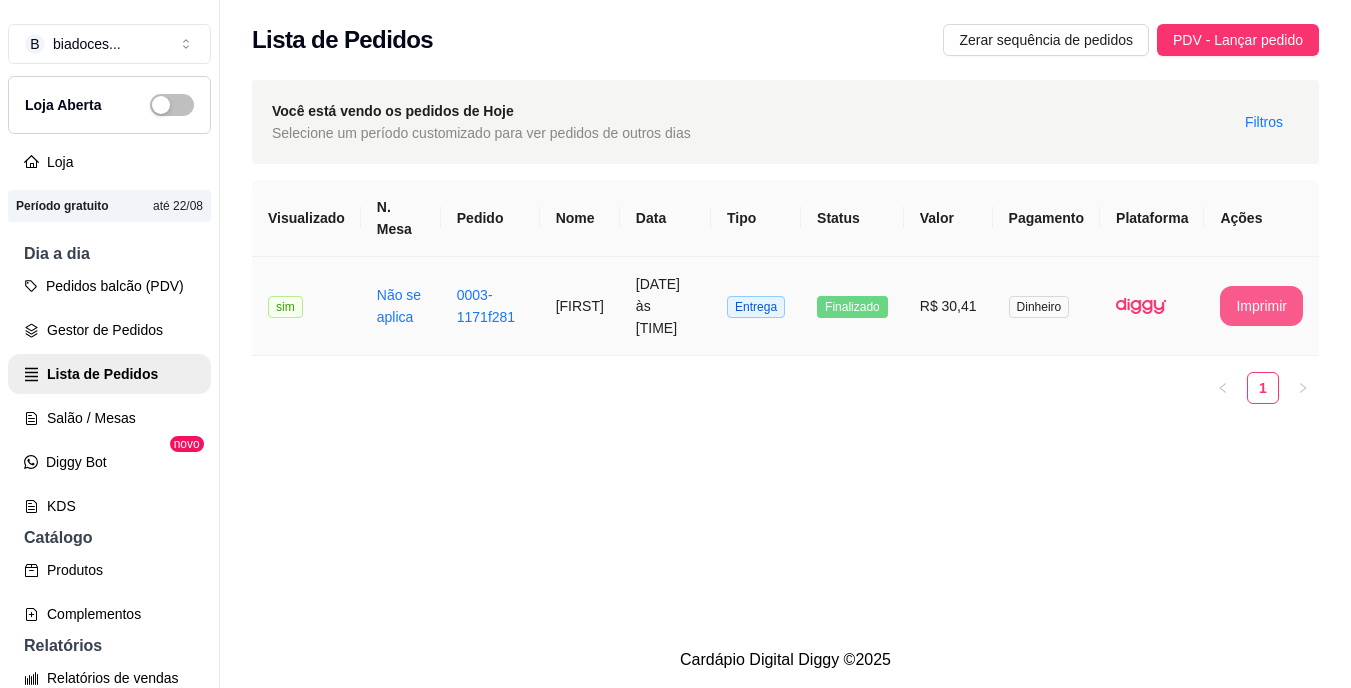 scroll, scrollTop: 0, scrollLeft: 0, axis: both 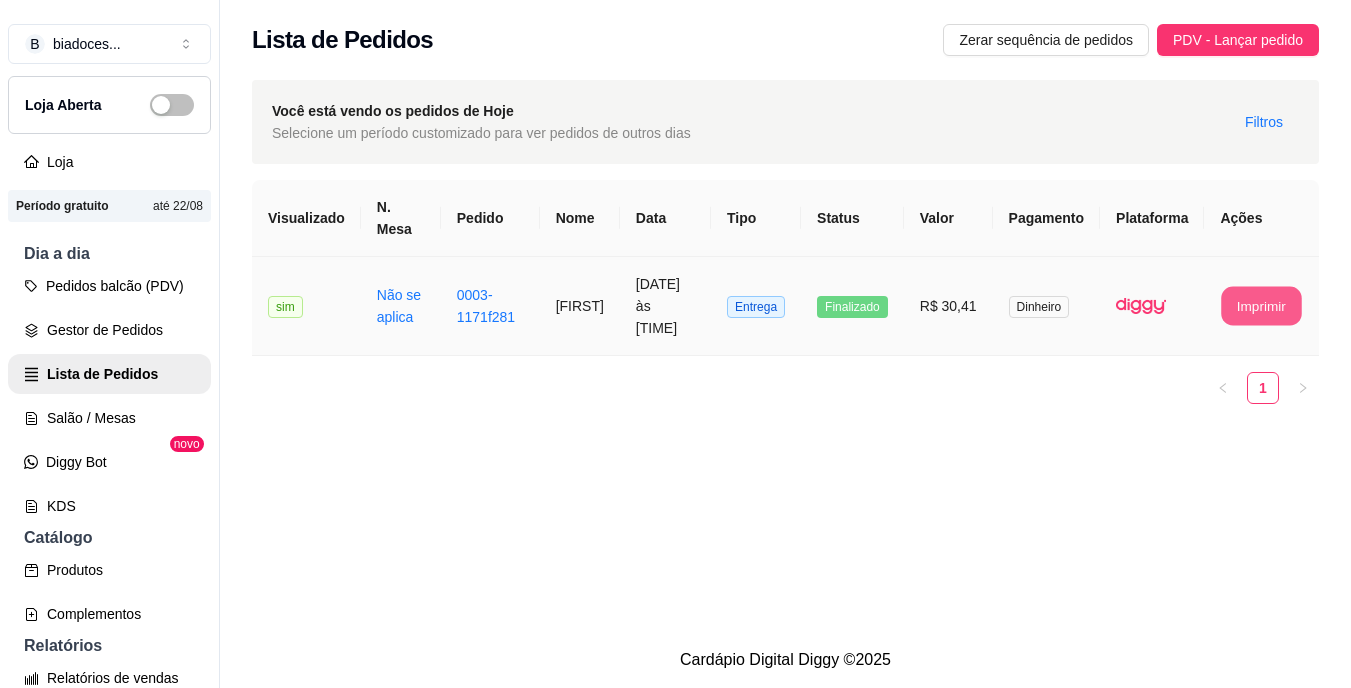 click on "Imprimir" at bounding box center [1262, 306] 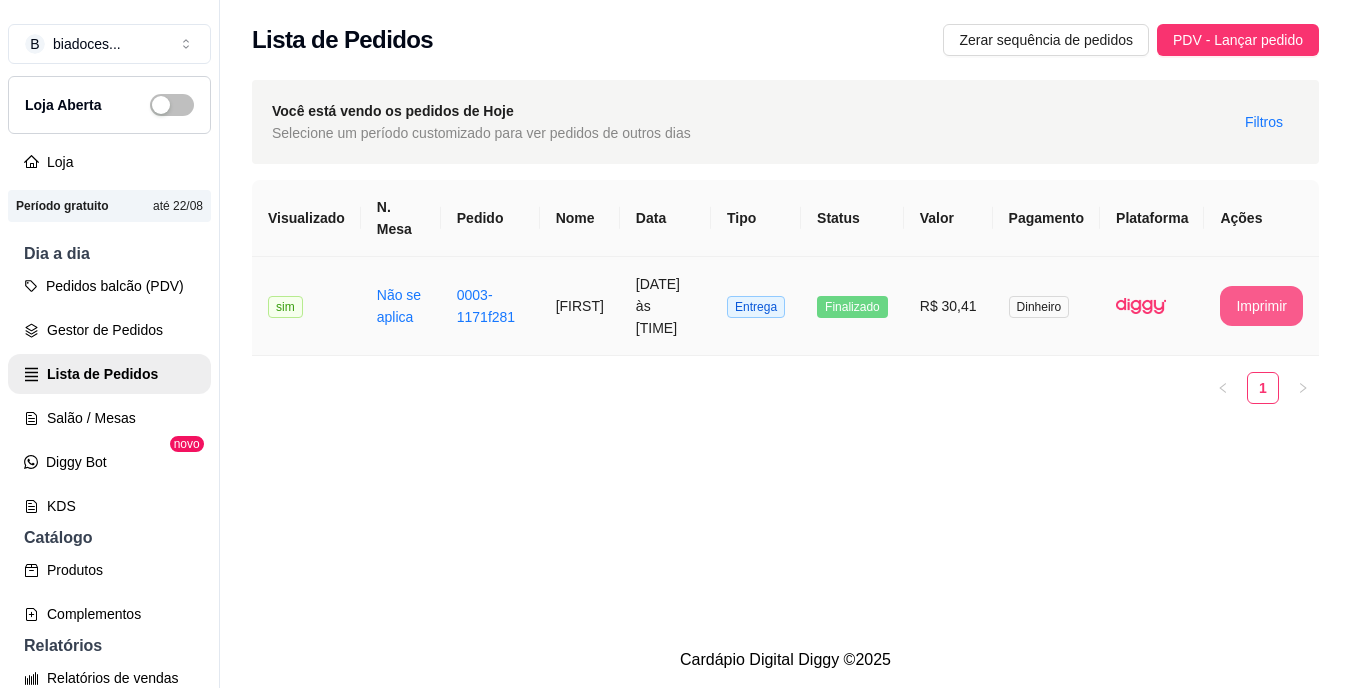 scroll, scrollTop: 0, scrollLeft: 0, axis: both 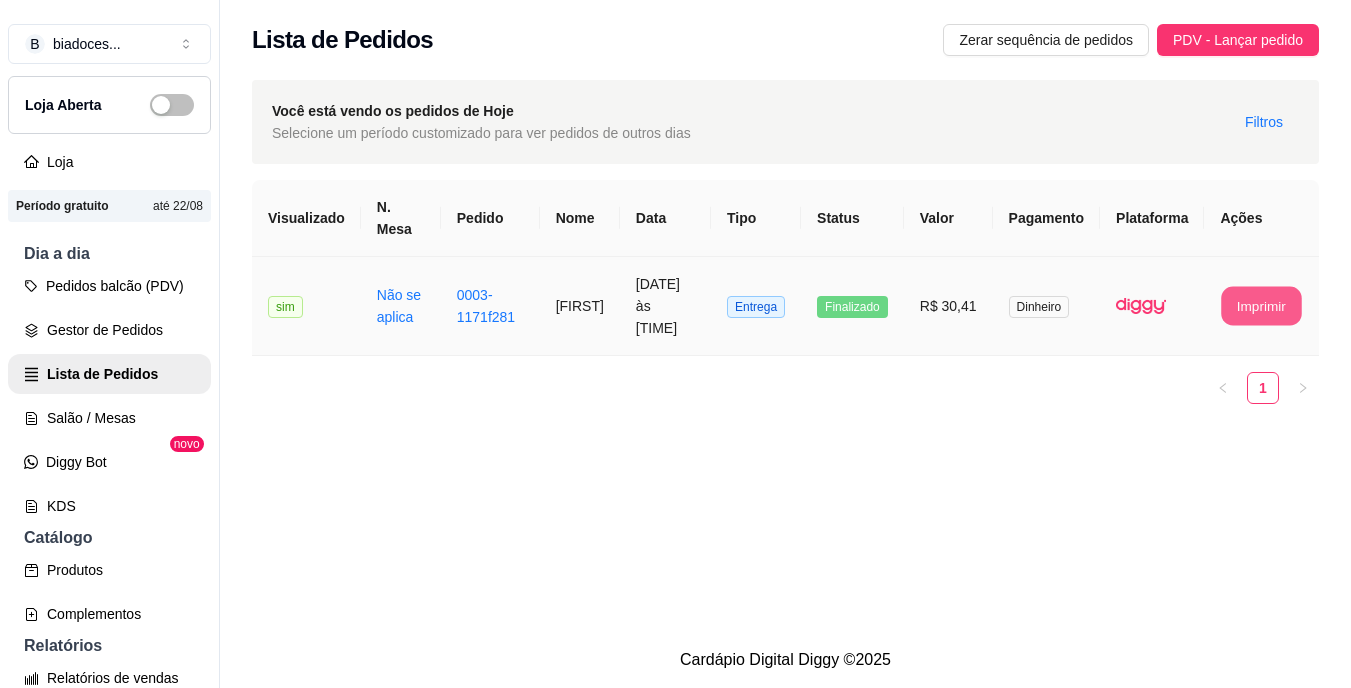 click on "Imprimir" at bounding box center [1262, 306] 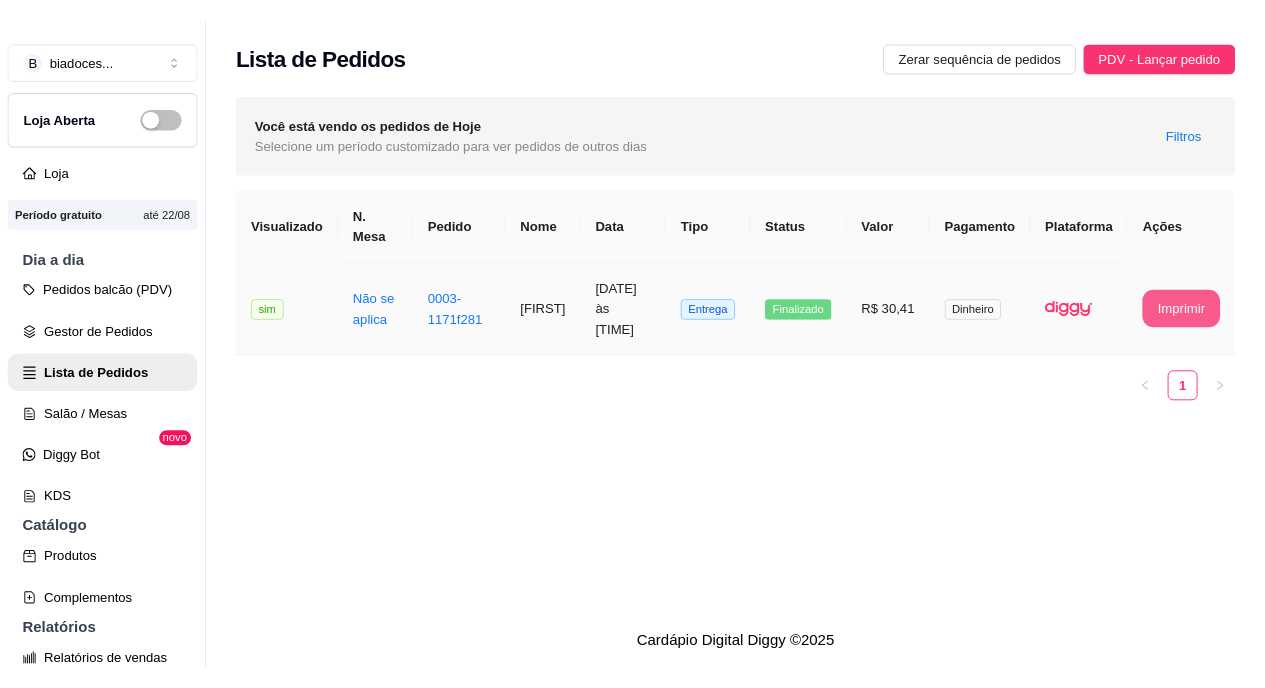 scroll, scrollTop: 0, scrollLeft: 0, axis: both 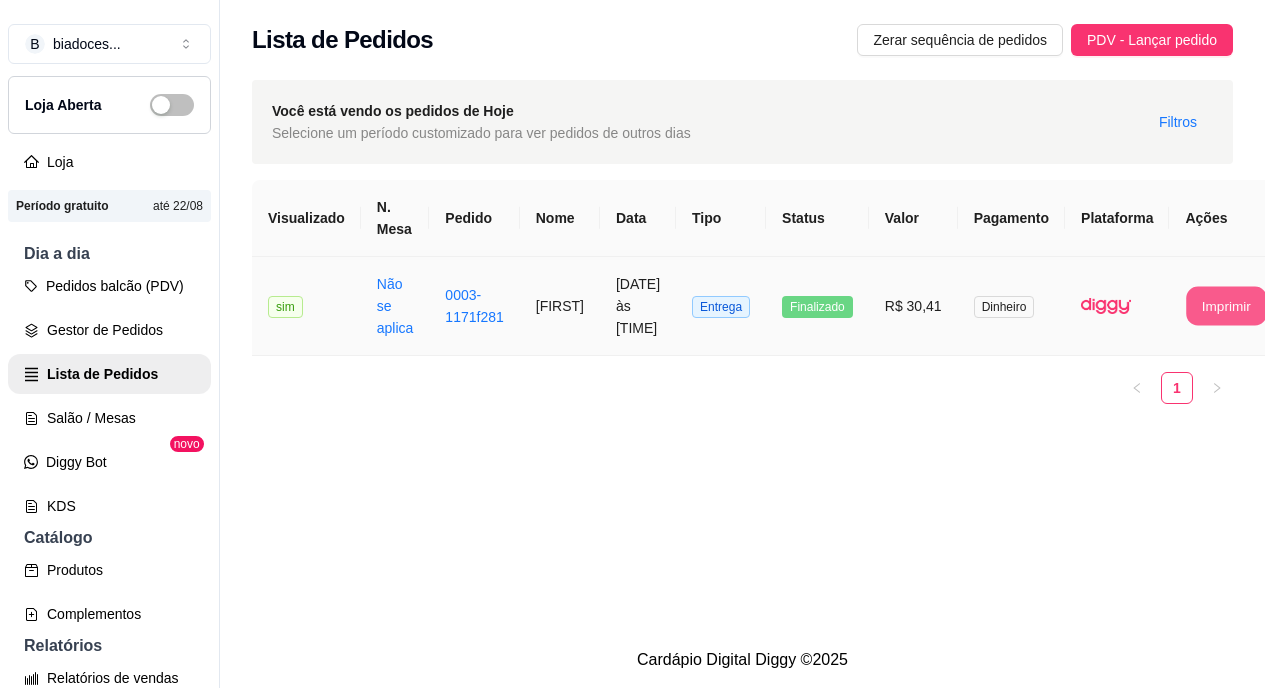 click on "Imprimir" at bounding box center (1227, 306) 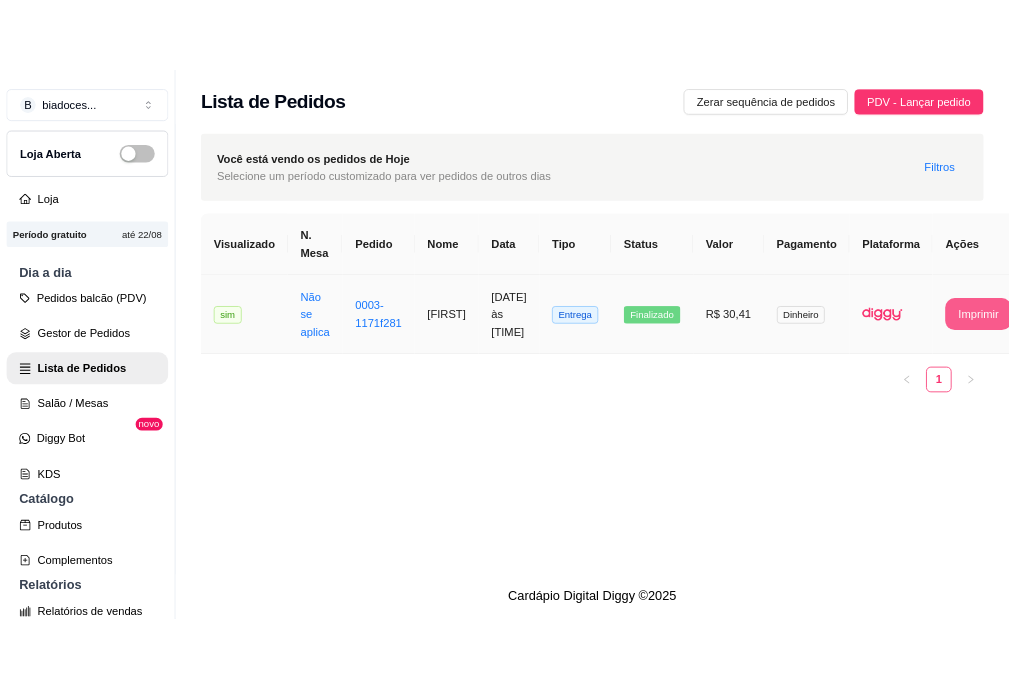 scroll, scrollTop: 0, scrollLeft: 0, axis: both 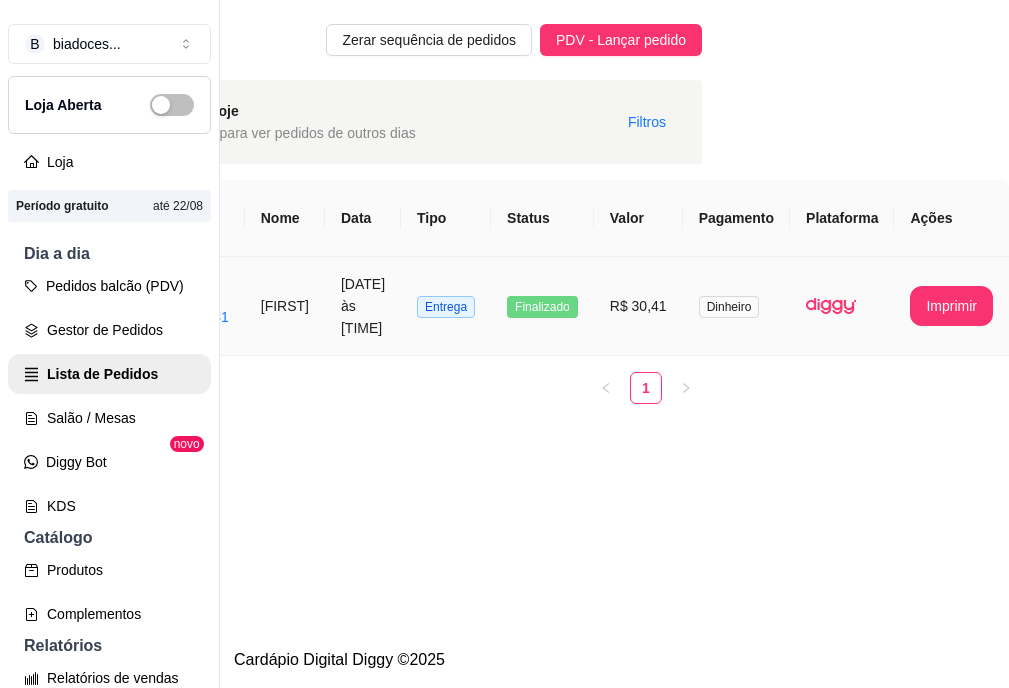 click on "**********" at bounding box center (951, 306) 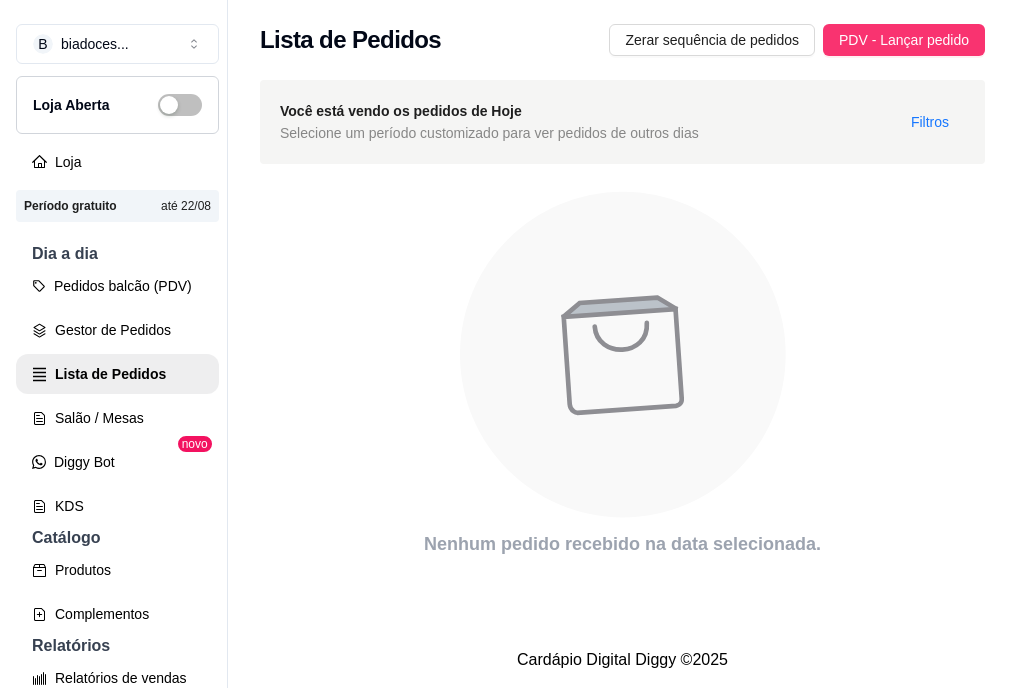 scroll, scrollTop: 0, scrollLeft: 0, axis: both 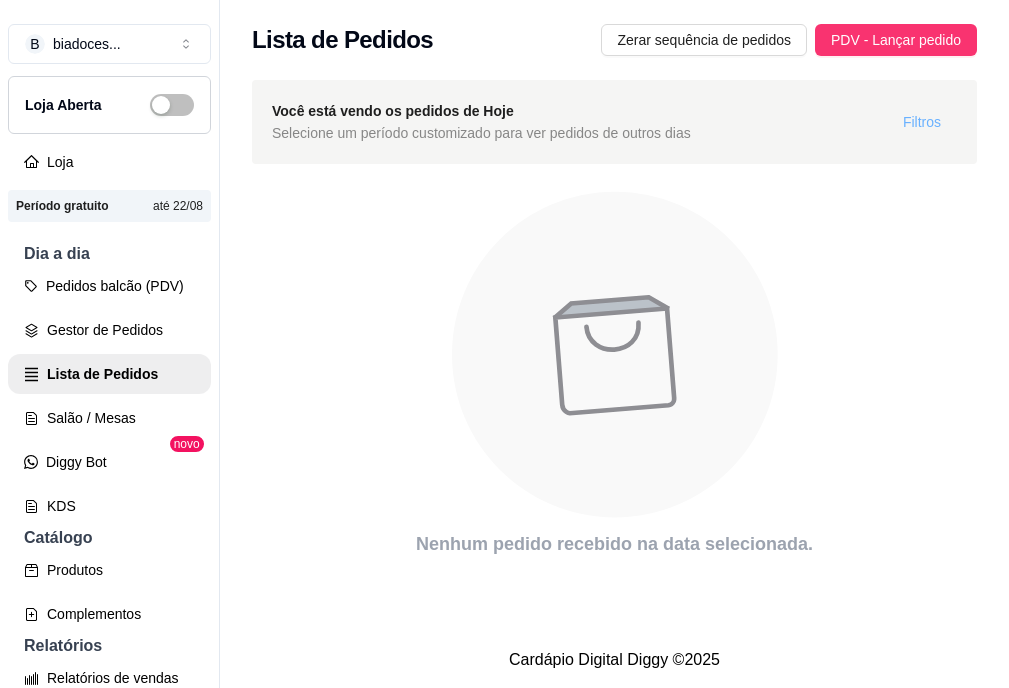 click on "Filtros" at bounding box center [922, 122] 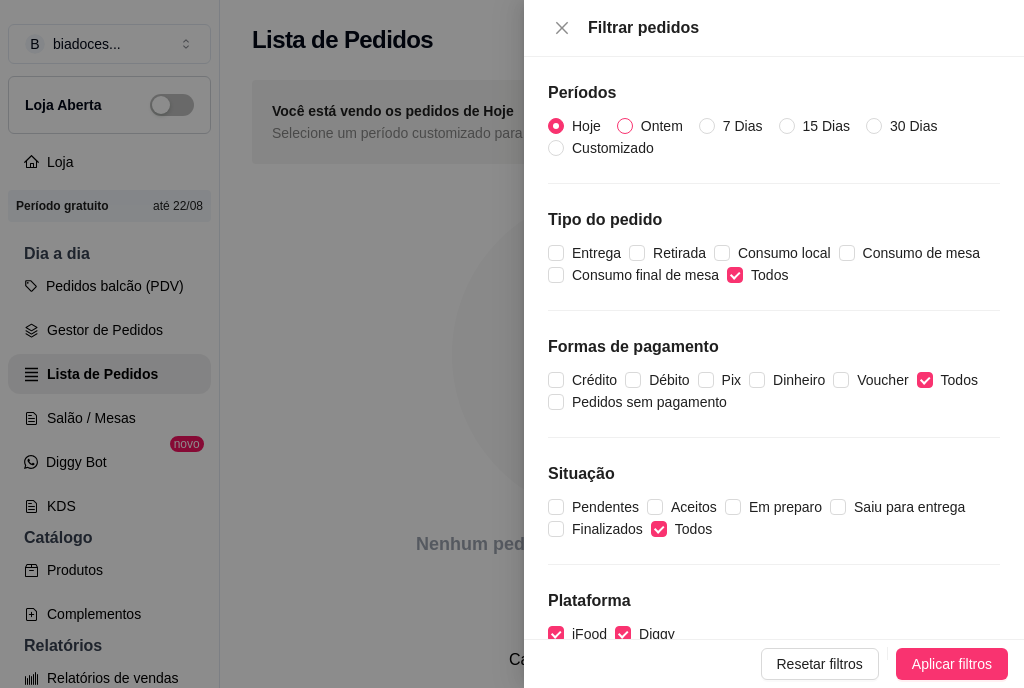 click on "Ontem" at bounding box center (625, 126) 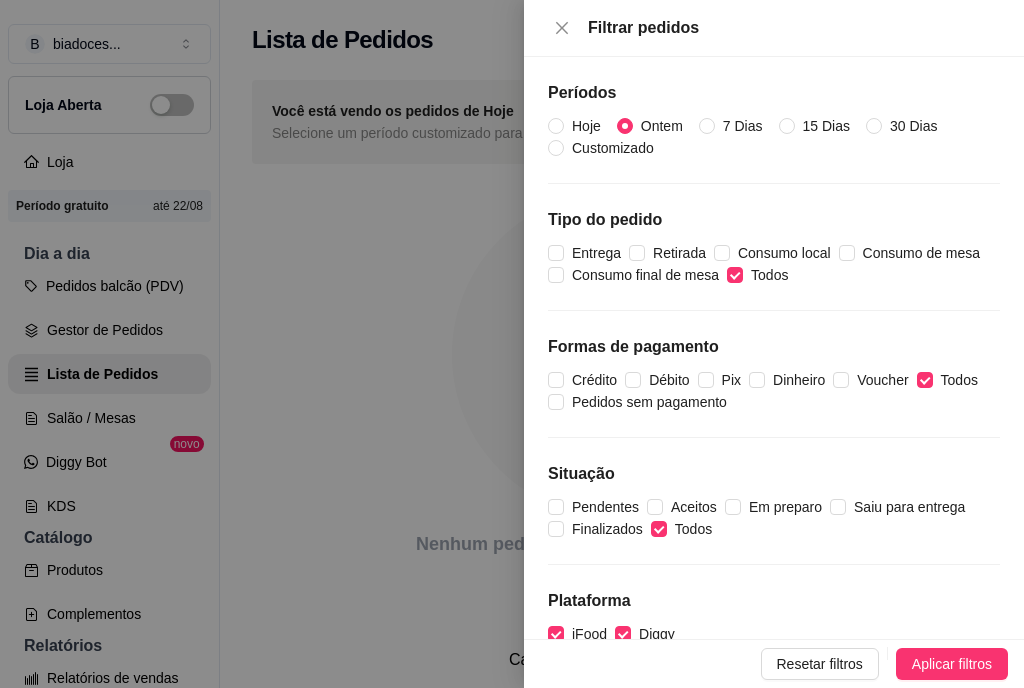 click on "Resetar filtros Aplicar filtros" at bounding box center (774, 663) 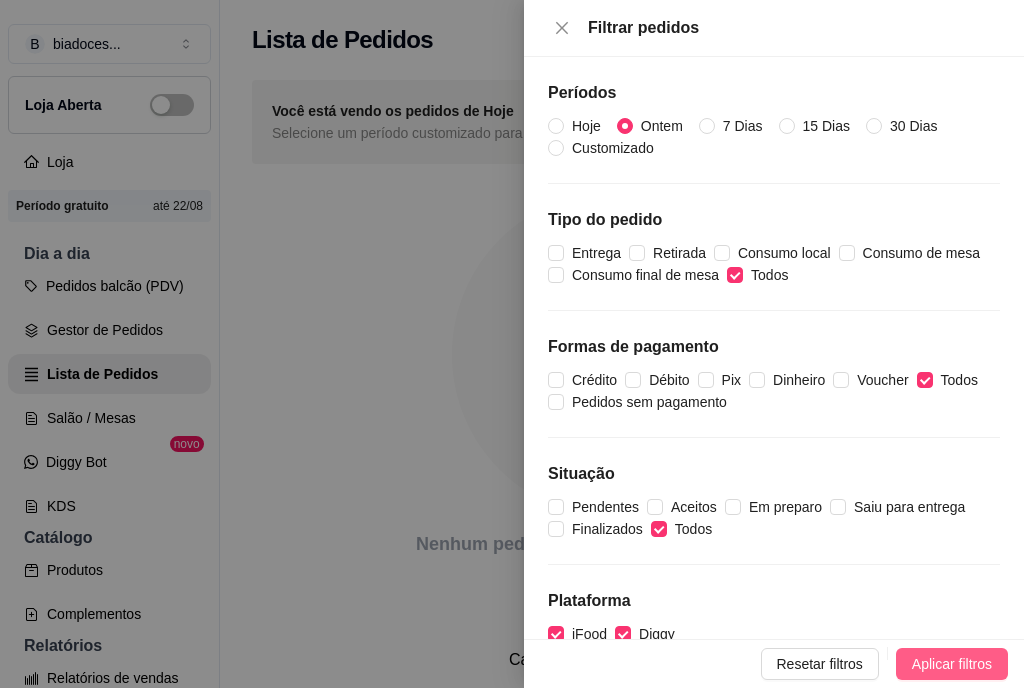 click on "Aplicar filtros" at bounding box center [952, 664] 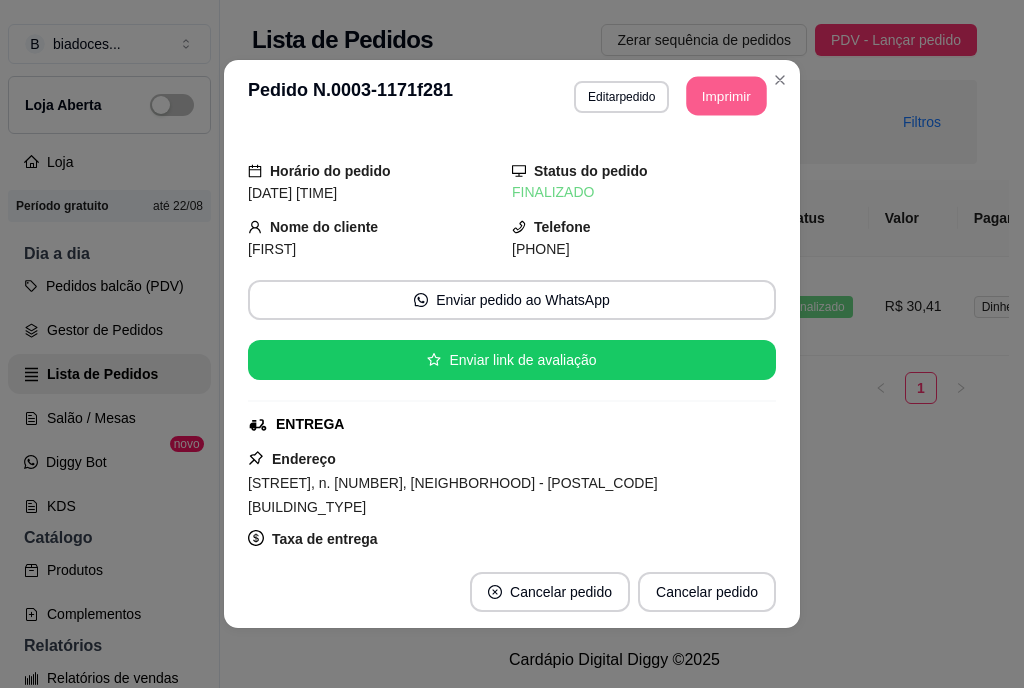 click on "Imprimir" at bounding box center (727, 96) 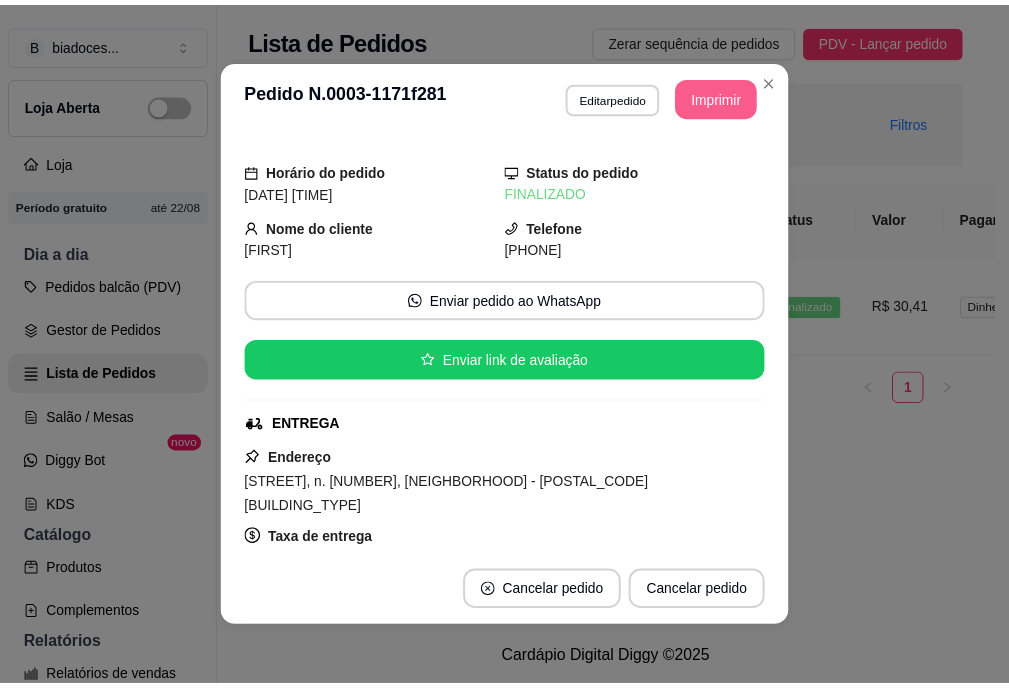 scroll, scrollTop: 0, scrollLeft: 0, axis: both 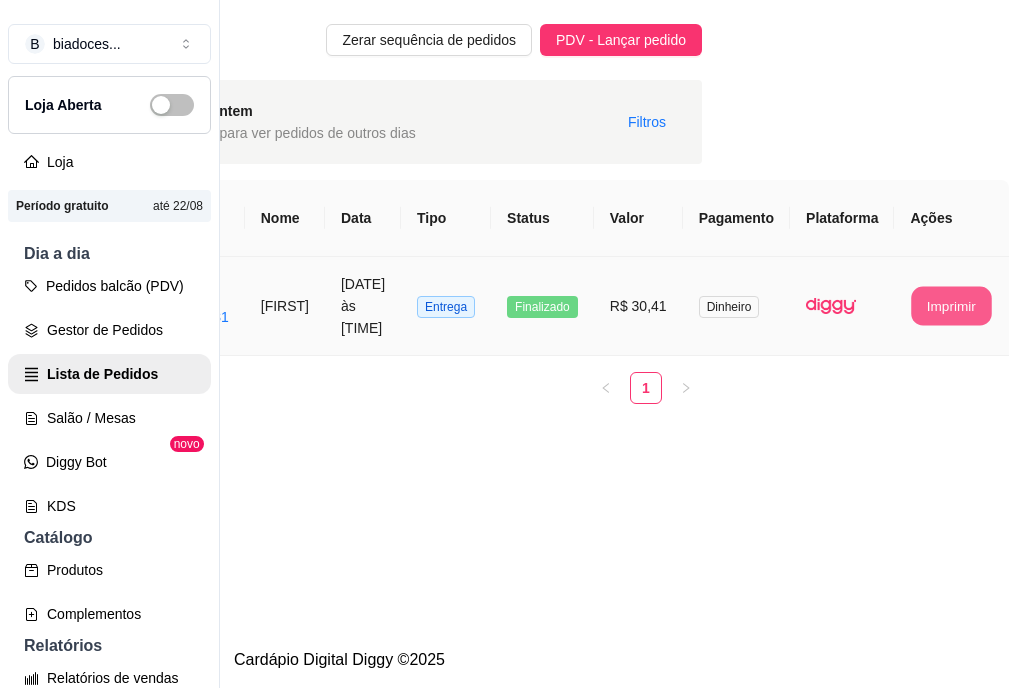 click on "Imprimir" at bounding box center [952, 306] 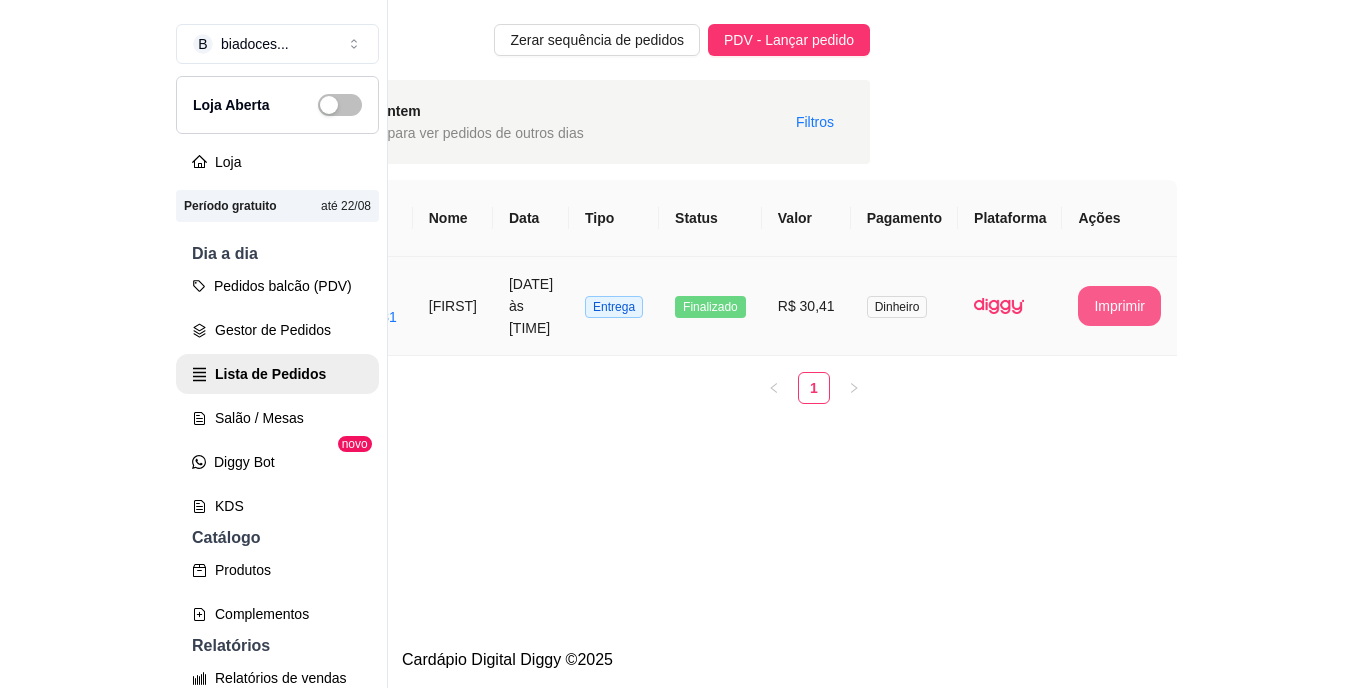scroll, scrollTop: 0, scrollLeft: 0, axis: both 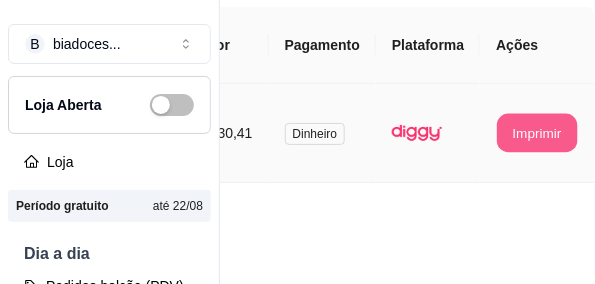 click on "Imprimir" at bounding box center (538, 133) 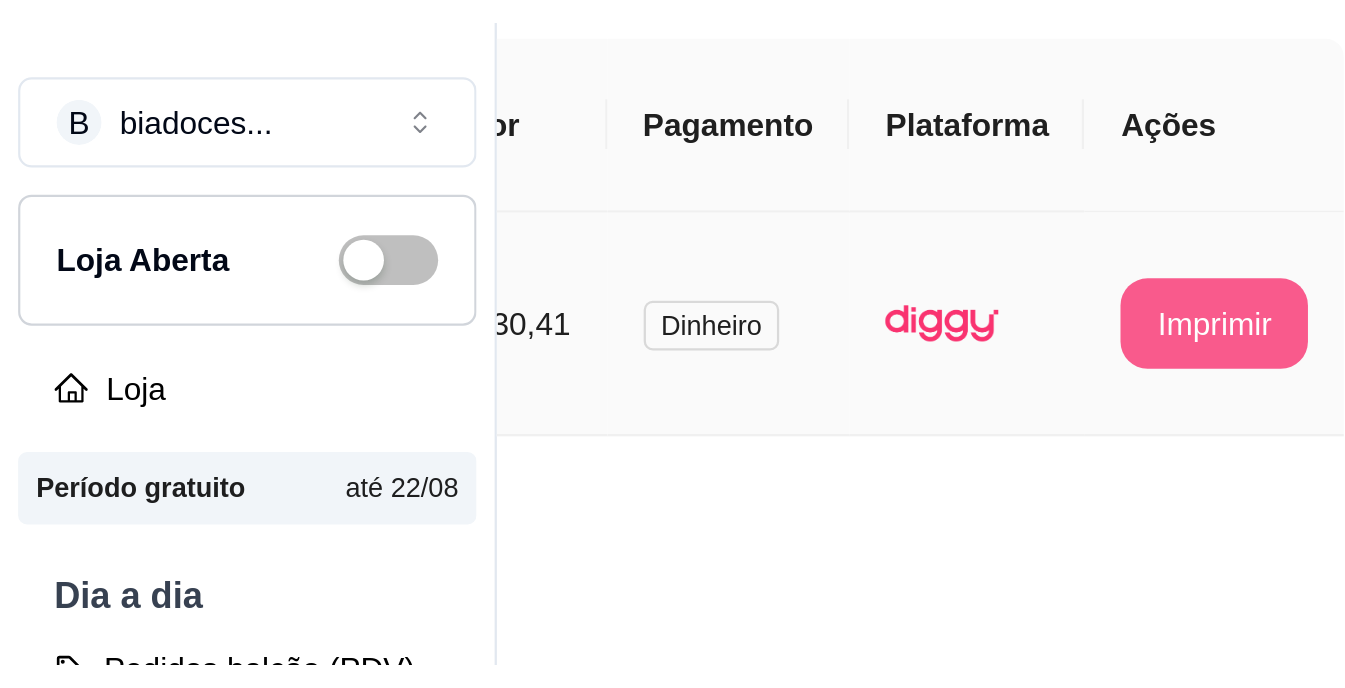 scroll, scrollTop: 0, scrollLeft: 0, axis: both 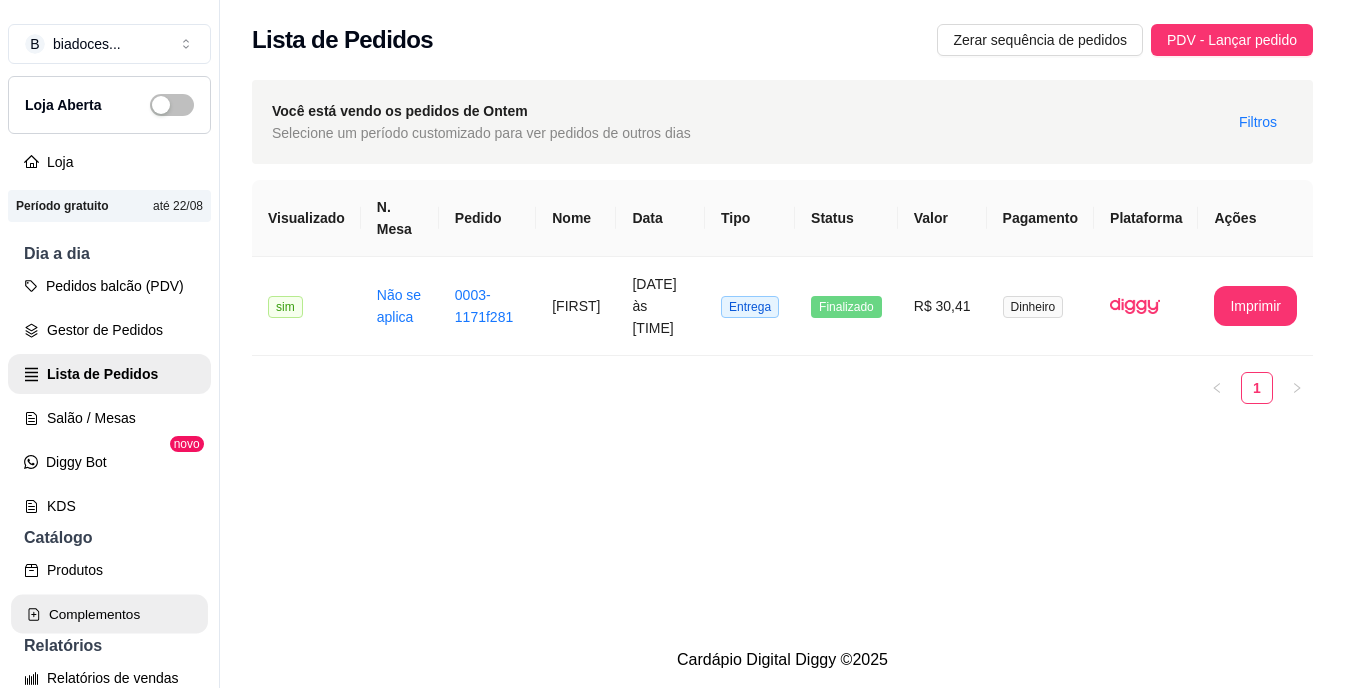 click on "Complementos" at bounding box center [109, 614] 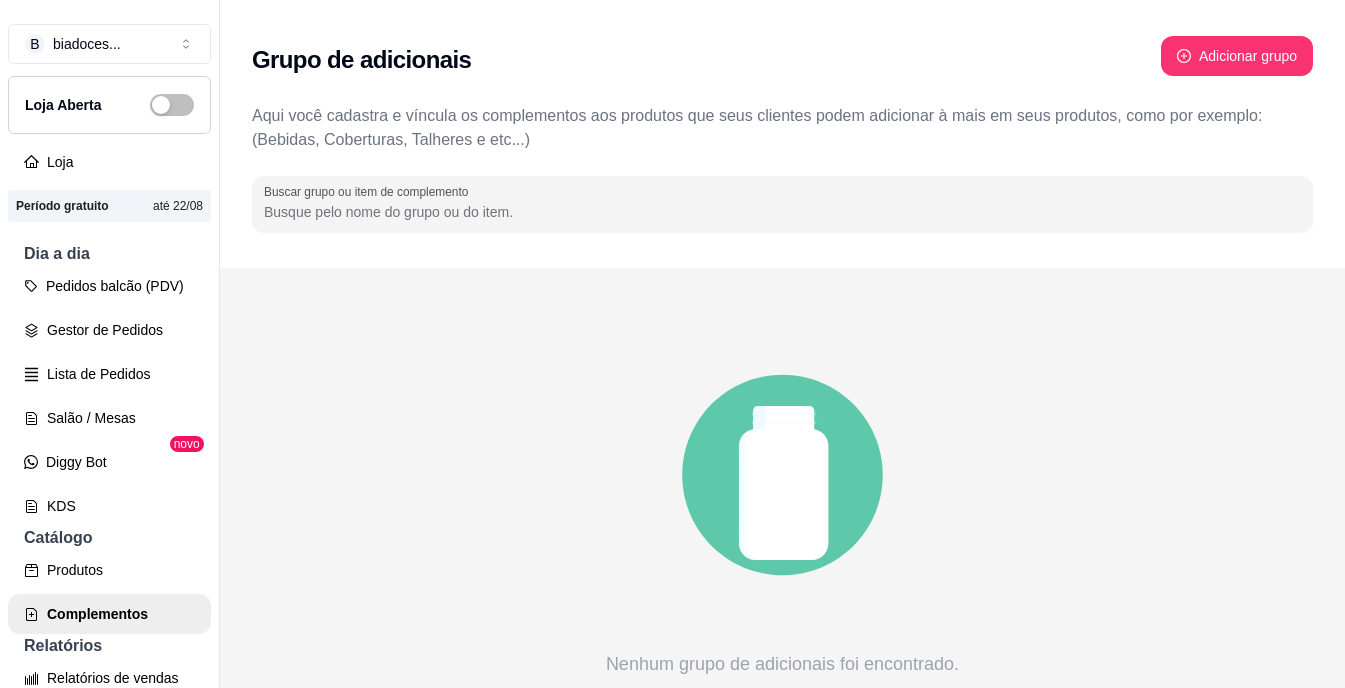 scroll, scrollTop: 602, scrollLeft: 0, axis: vertical 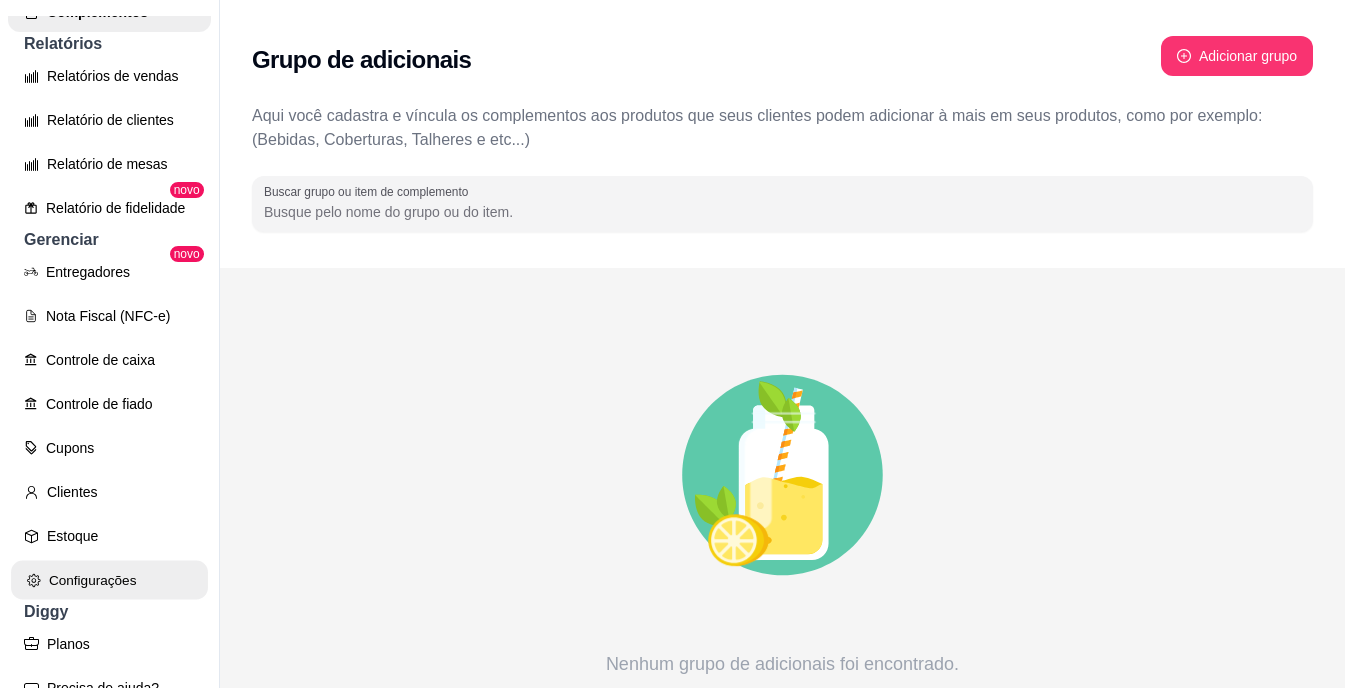 click on "Configurações" at bounding box center (109, 580) 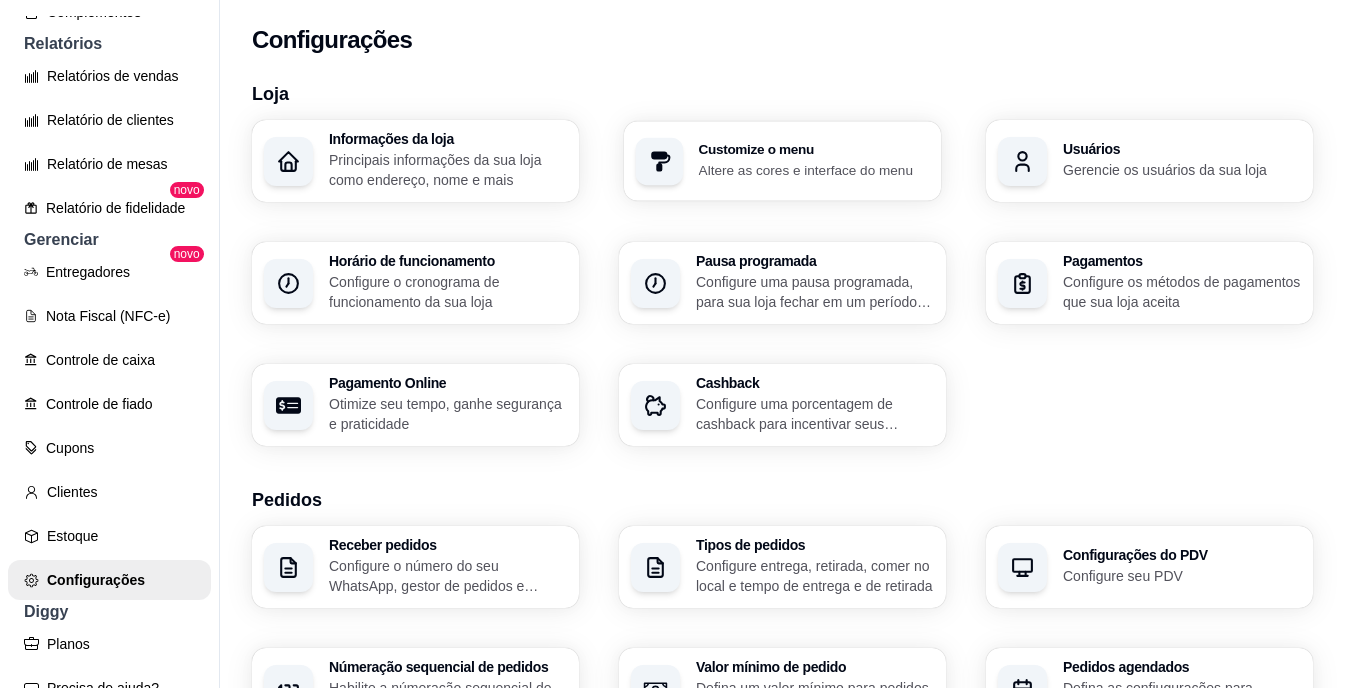 click on "Customize o menu Altere as cores e interface do menu" at bounding box center [814, 161] 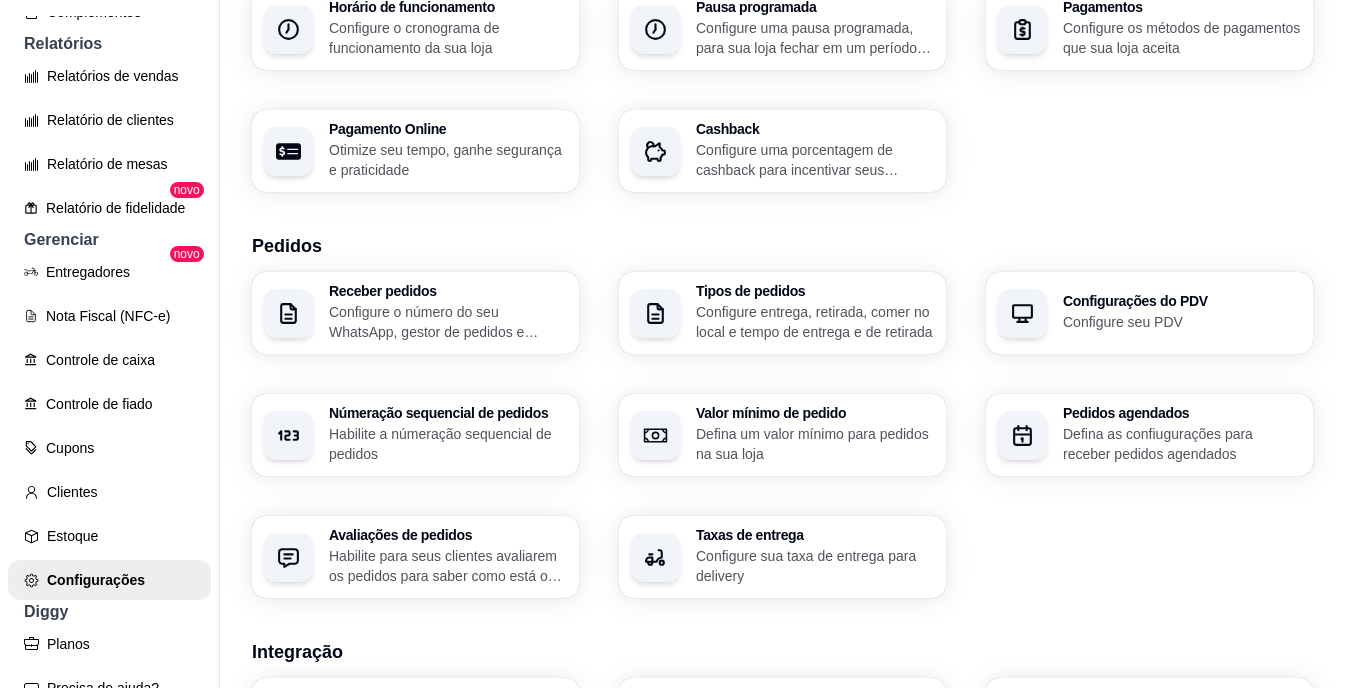 scroll, scrollTop: 280, scrollLeft: 0, axis: vertical 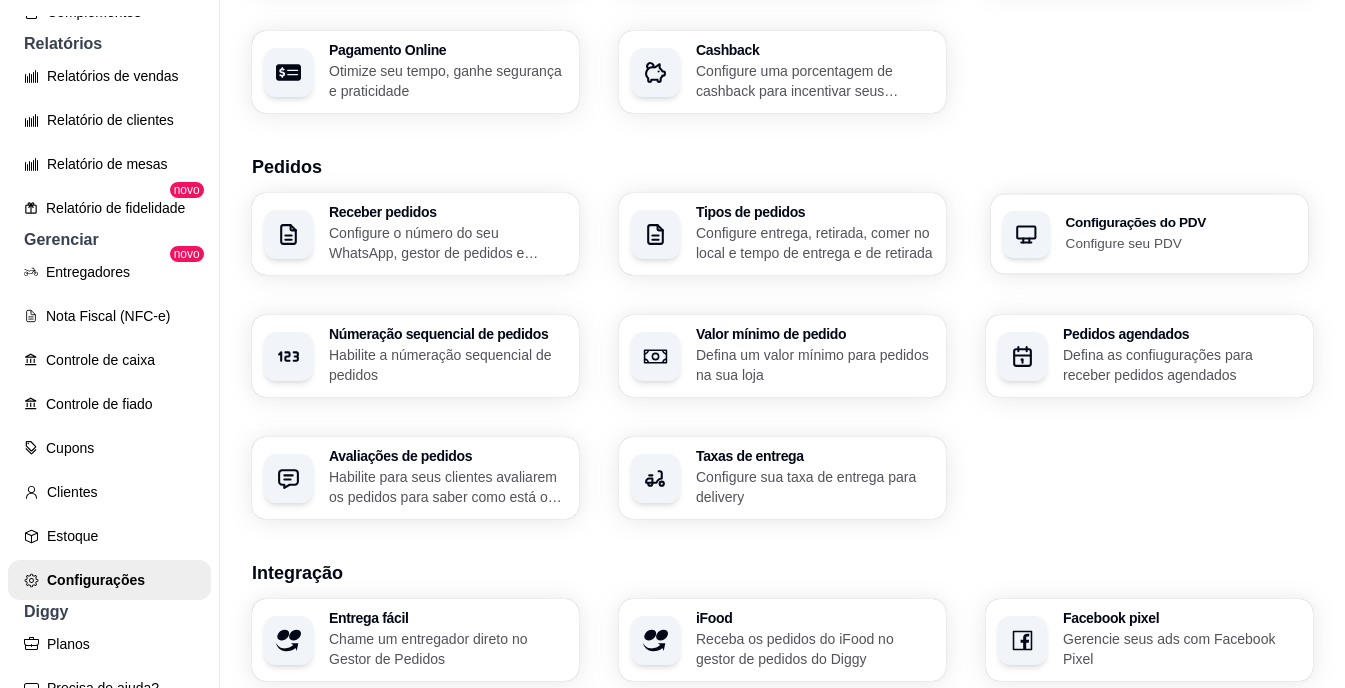 click on "Configure seu PDV" at bounding box center [1181, 242] 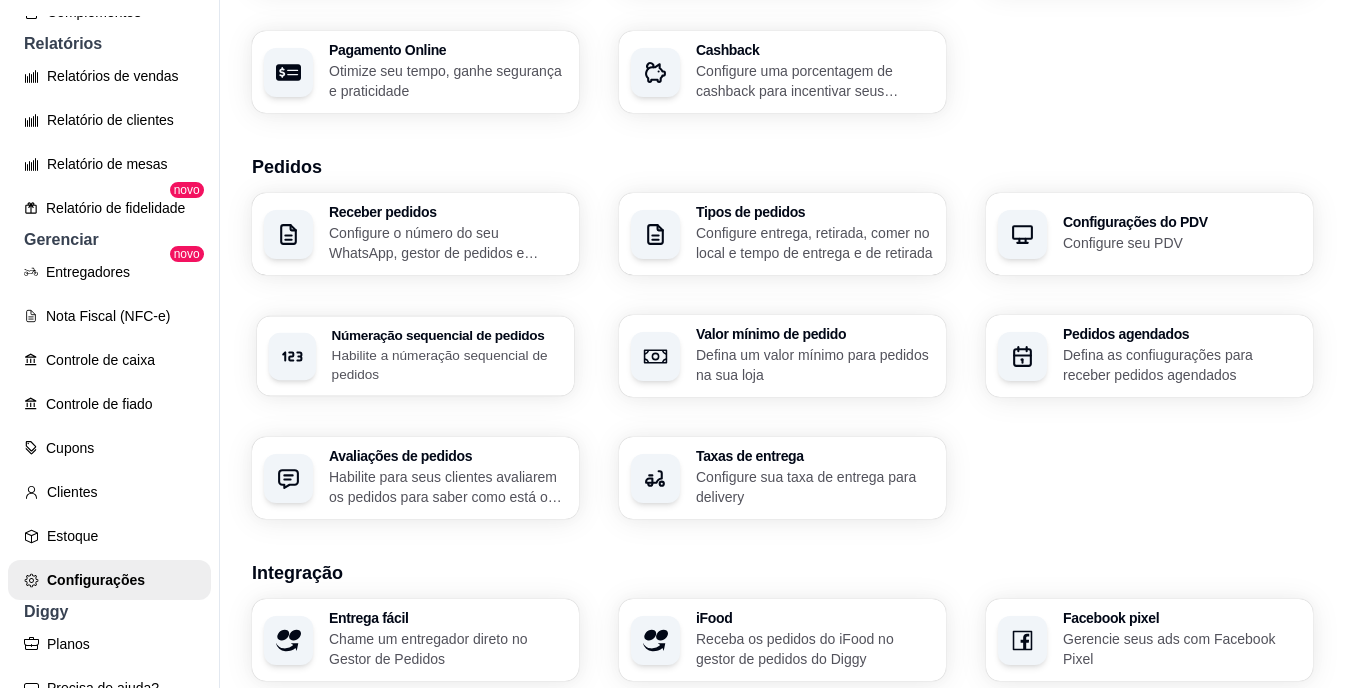 click on "Habilite a númeração sequencial de pedidos" at bounding box center (447, 364) 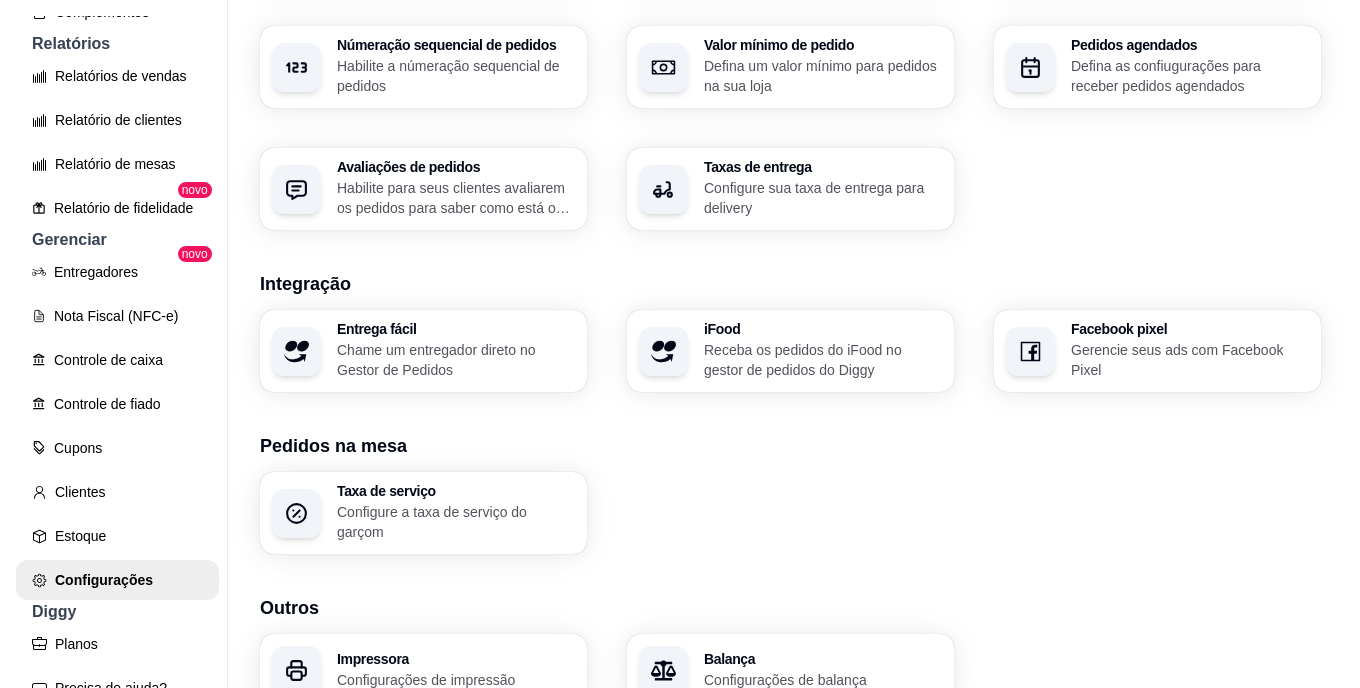 scroll, scrollTop: 640, scrollLeft: 0, axis: vertical 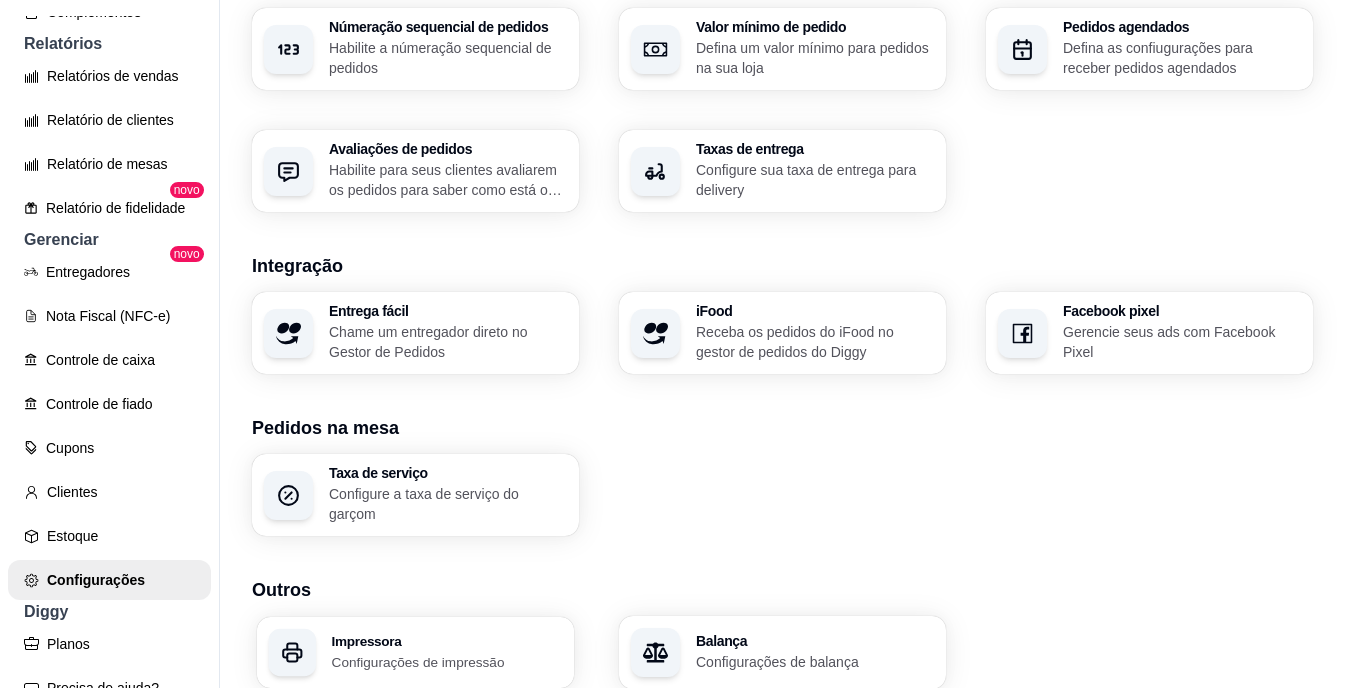 click on "Impressora" at bounding box center (447, 641) 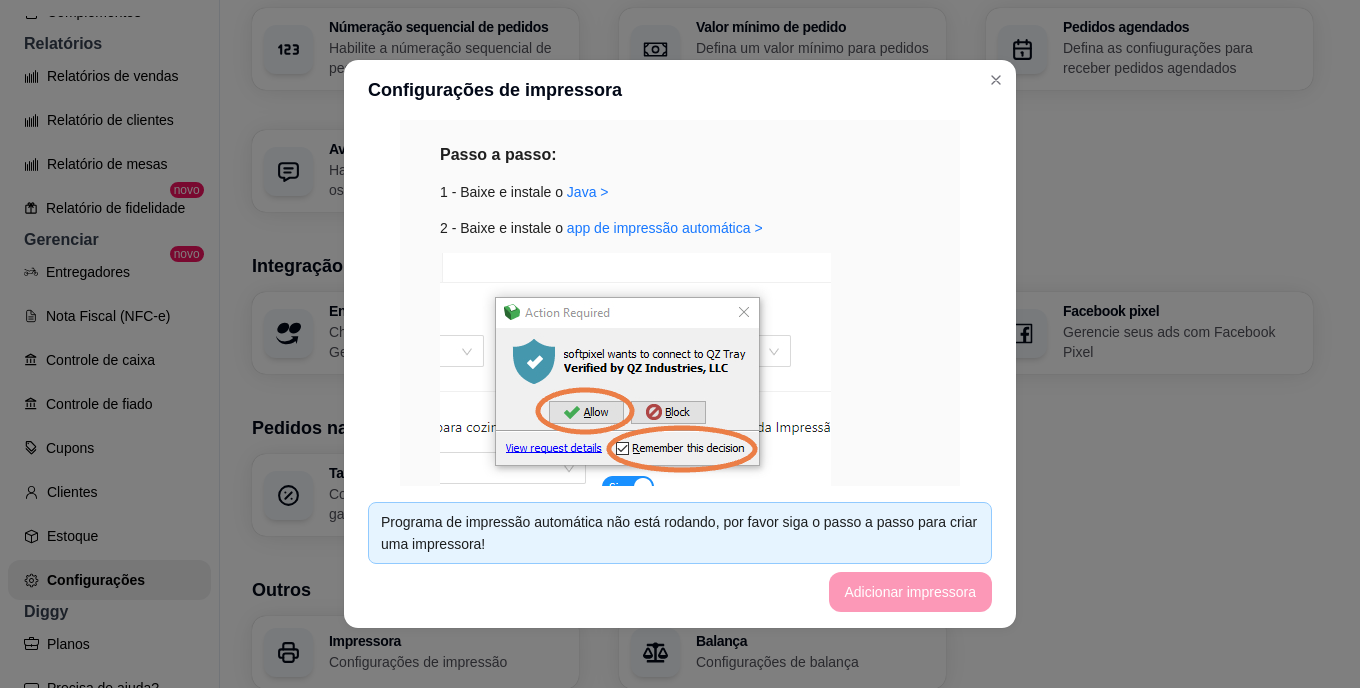 scroll, scrollTop: 280, scrollLeft: 0, axis: vertical 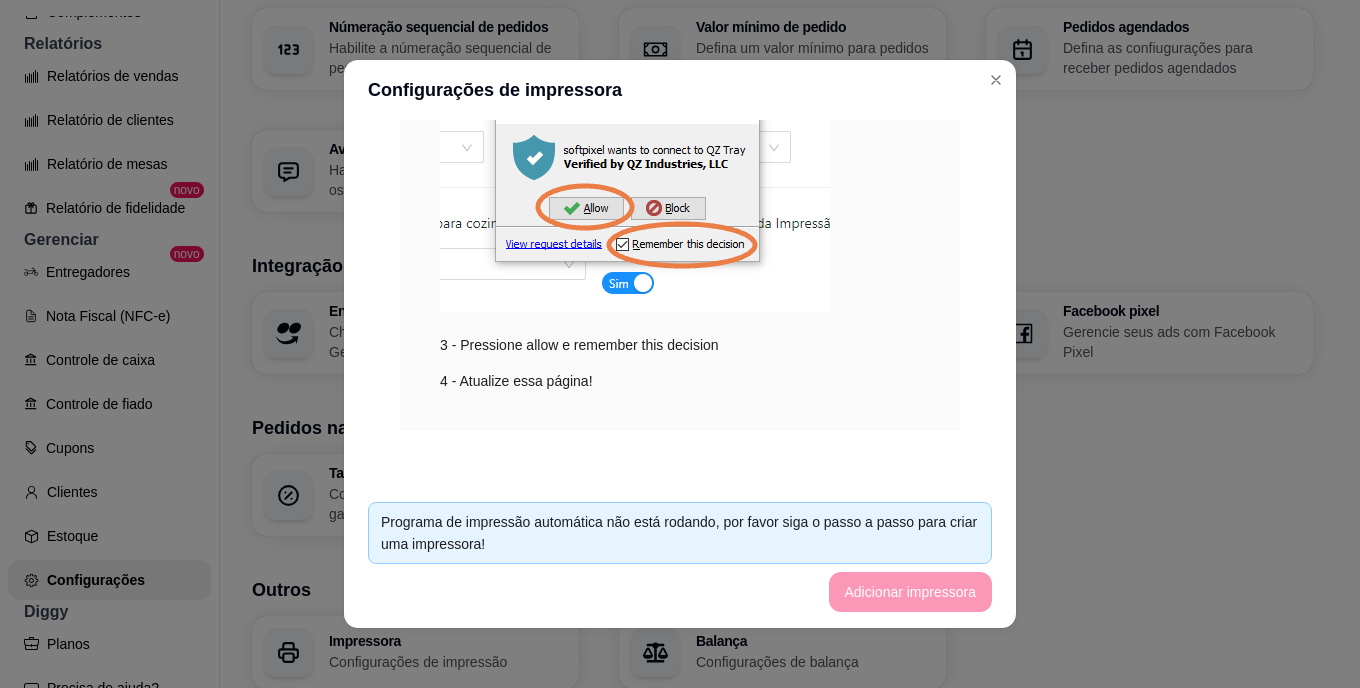 click on "Impressão no Computador Para habilitar impressão siga os passos abaixo. Passo a passo: 1 - Baixe e instale o   Java > 2 - Baixe e instale o   app de impressão automática >   3 - Pressione allow e remember this decision 4 - Atualize essa página!" at bounding box center (680, 303) 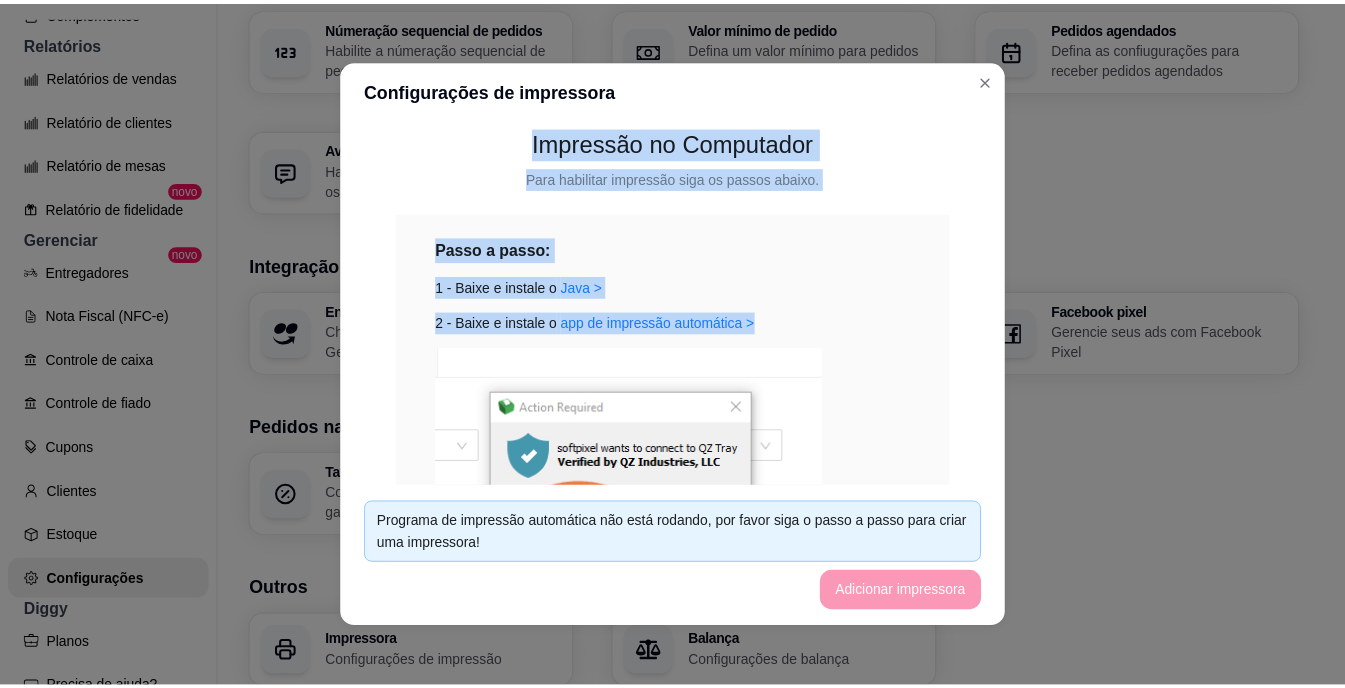 scroll, scrollTop: 0, scrollLeft: 0, axis: both 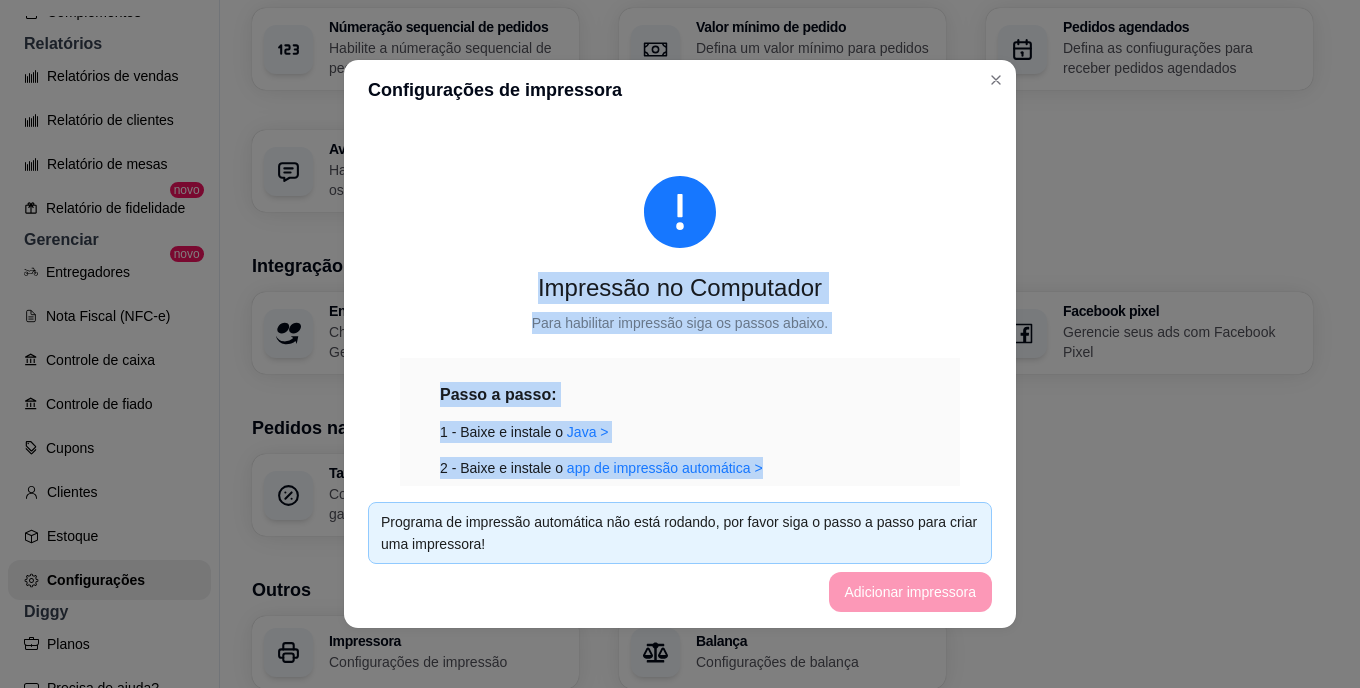 click on "Impressão no Computador Para habilitar impressão siga os passos abaixo. Passo a passo: 1 - Baixe e instale o   Java > 2 - Baixe e instale o   app de impressão automática >   3 - Pressione allow e remember this decision 4 - Atualize essa página!" at bounding box center [680, 303] 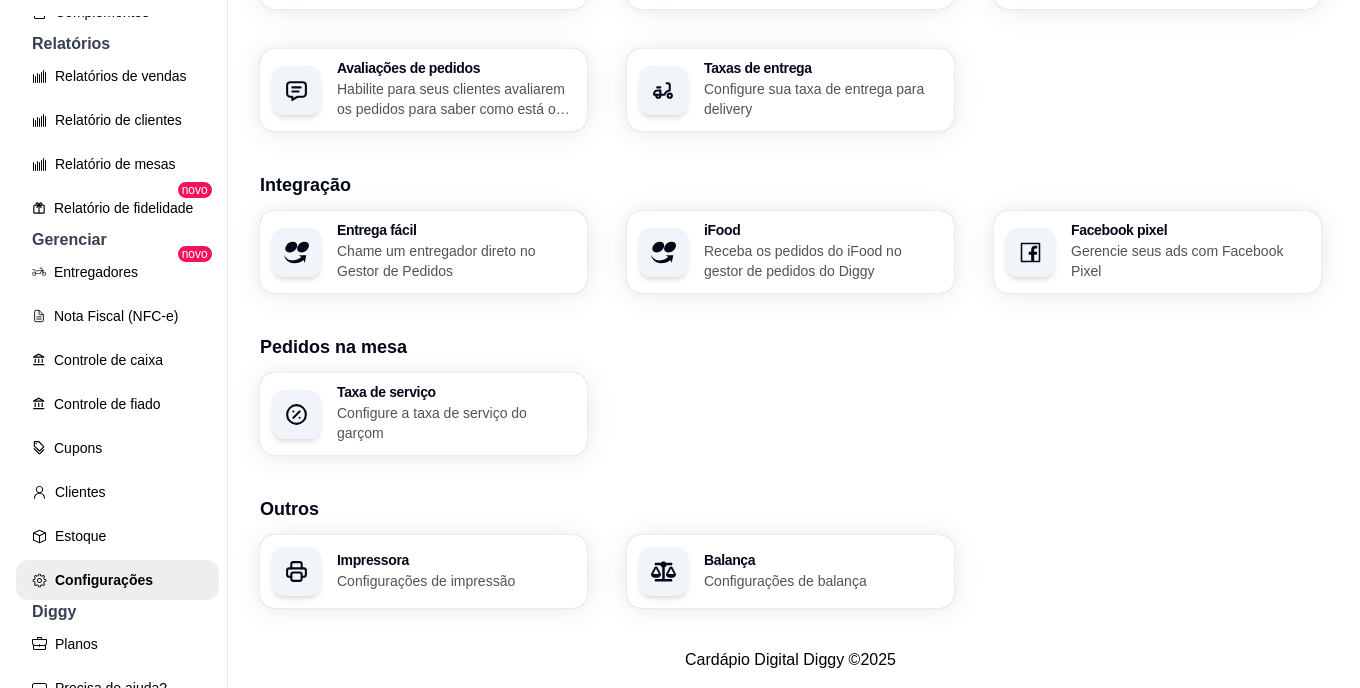 scroll, scrollTop: 736, scrollLeft: 0, axis: vertical 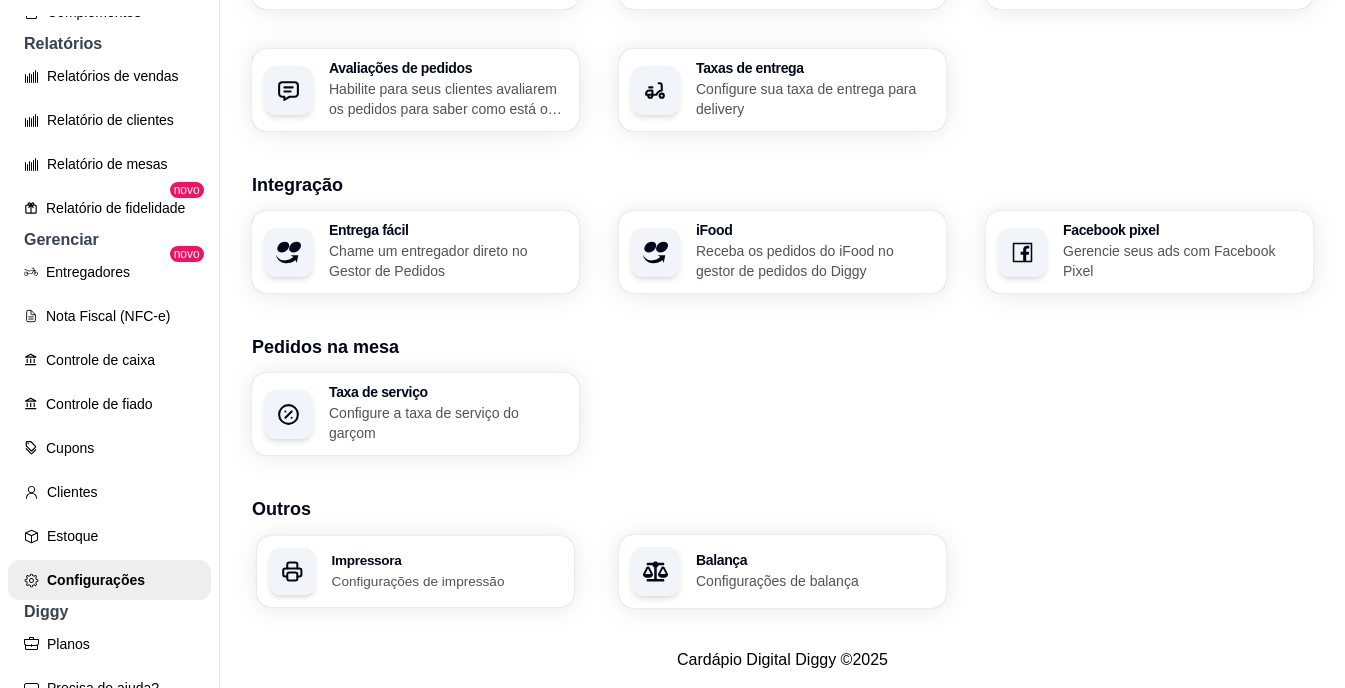 click on "Configurações de impressão" at bounding box center (447, 580) 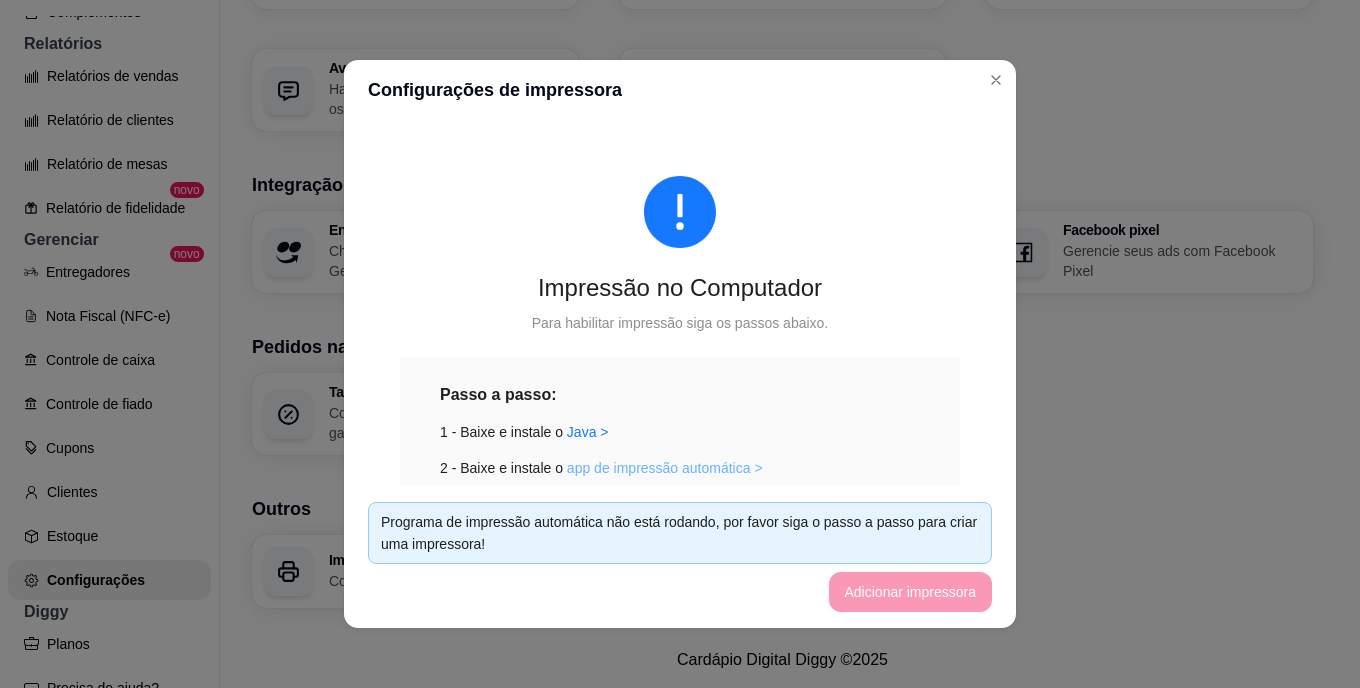 click on "app de impressão automática >" at bounding box center [665, 468] 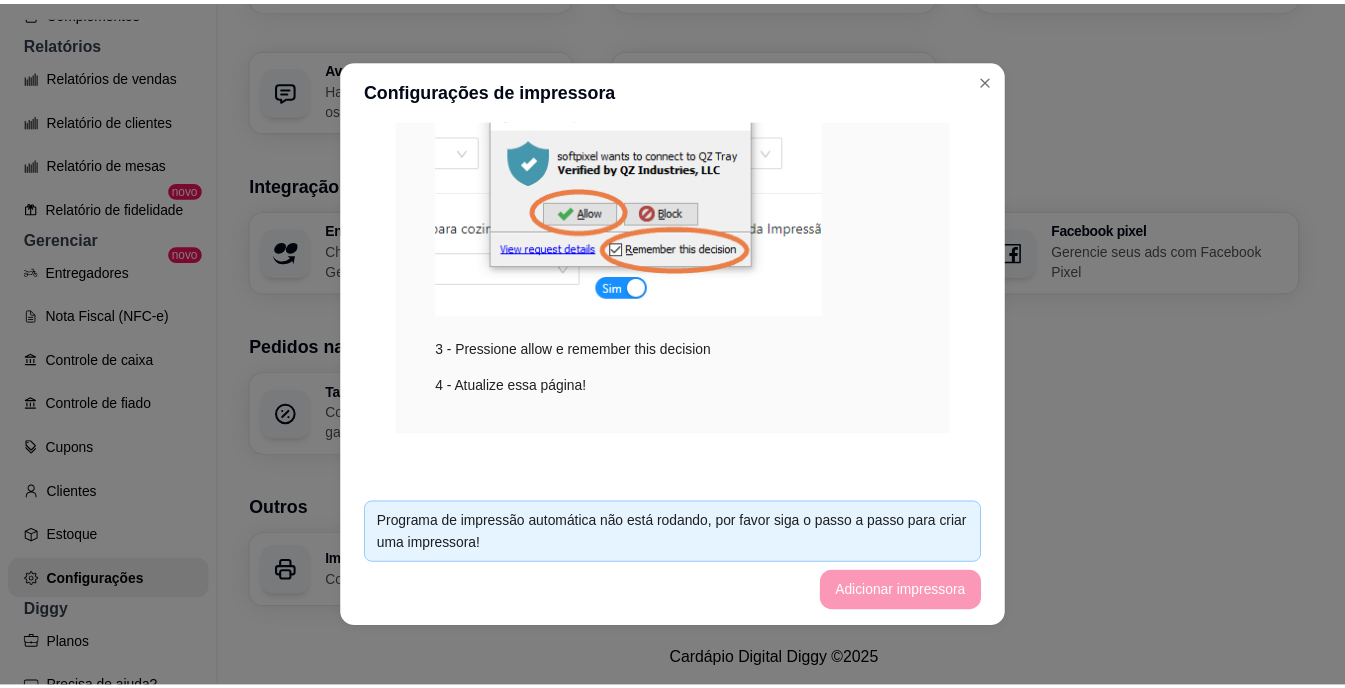 scroll, scrollTop: 444, scrollLeft: 0, axis: vertical 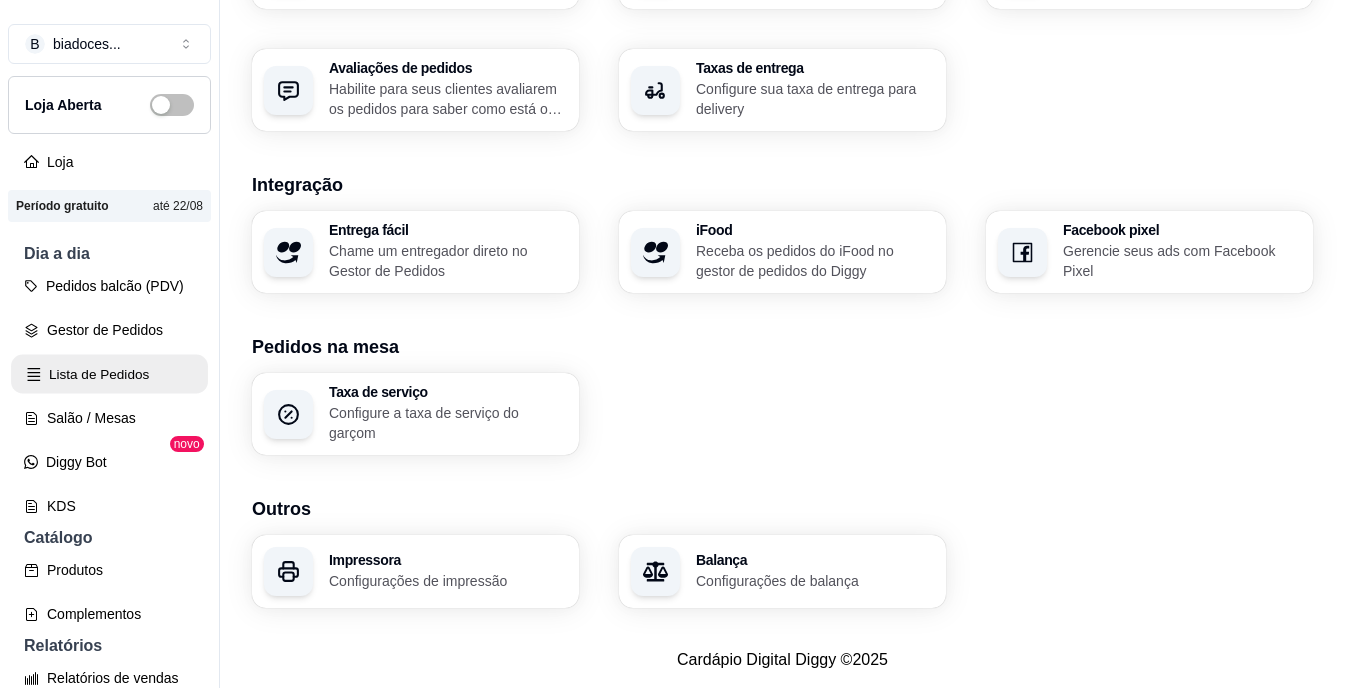 click on "Lista de Pedidos" at bounding box center (109, 374) 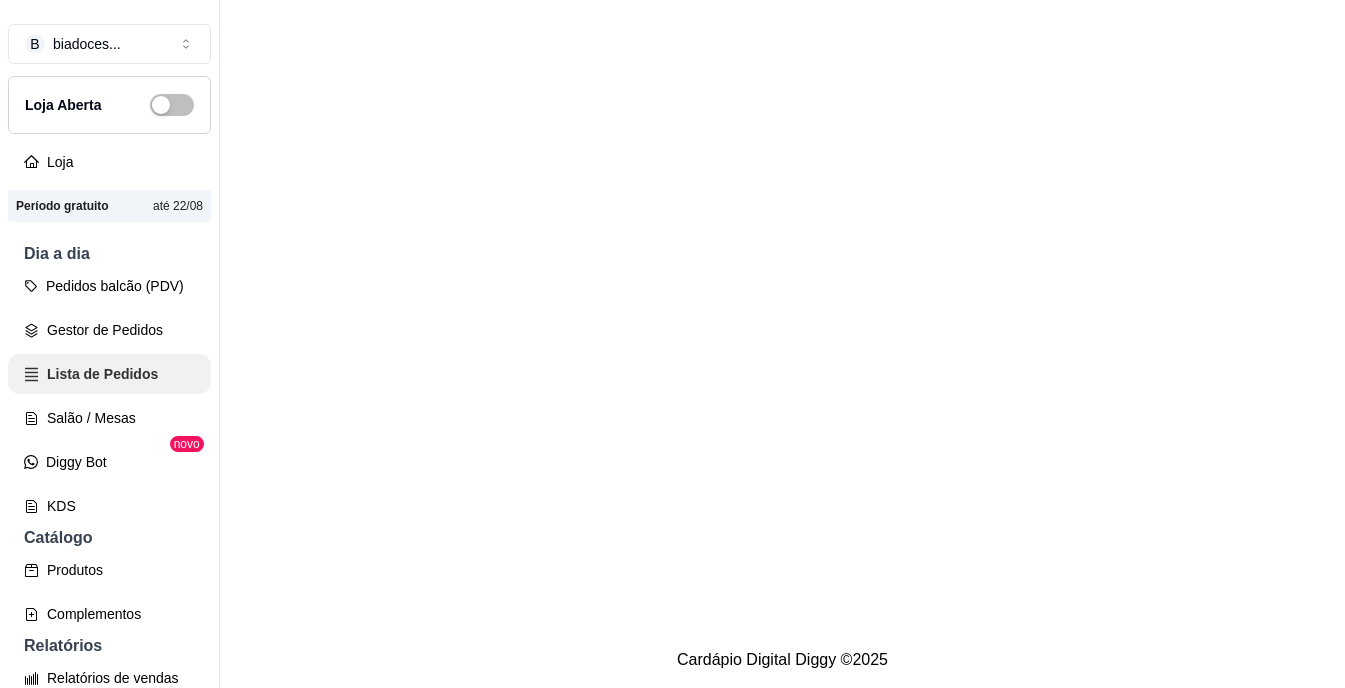 scroll, scrollTop: 0, scrollLeft: 0, axis: both 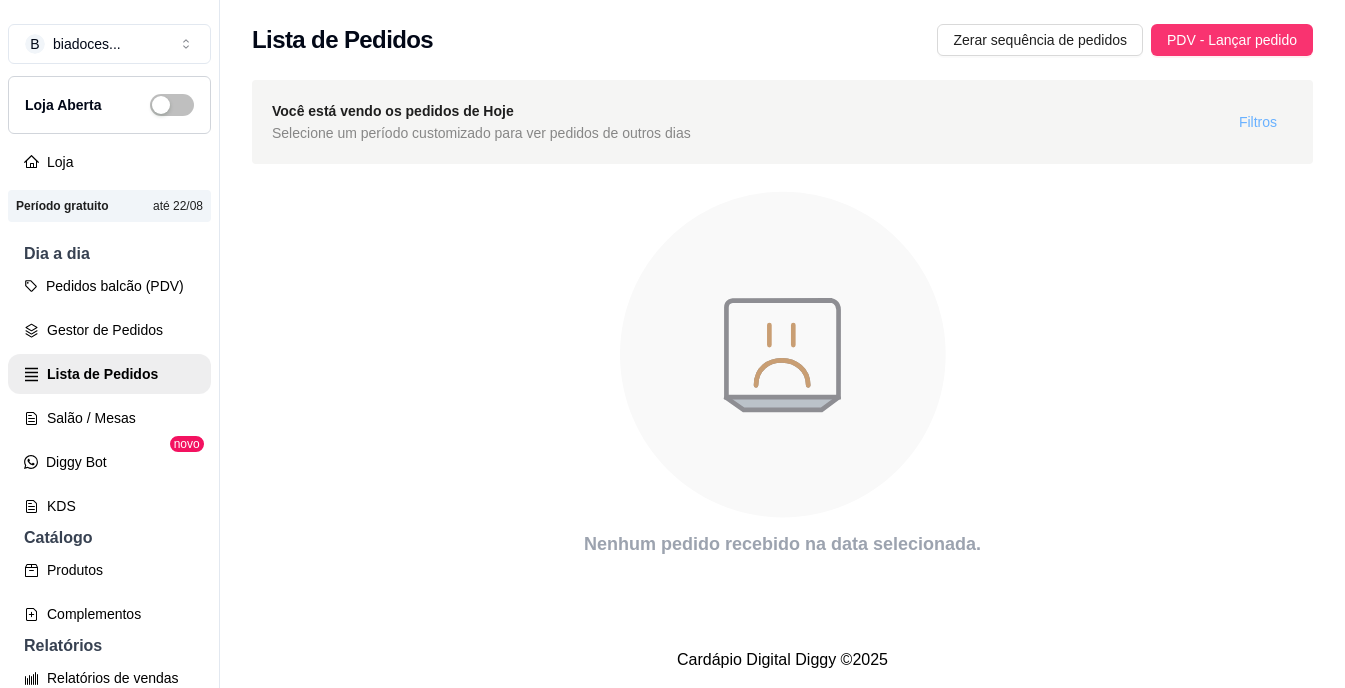 click on "Filtros" at bounding box center [1258, 122] 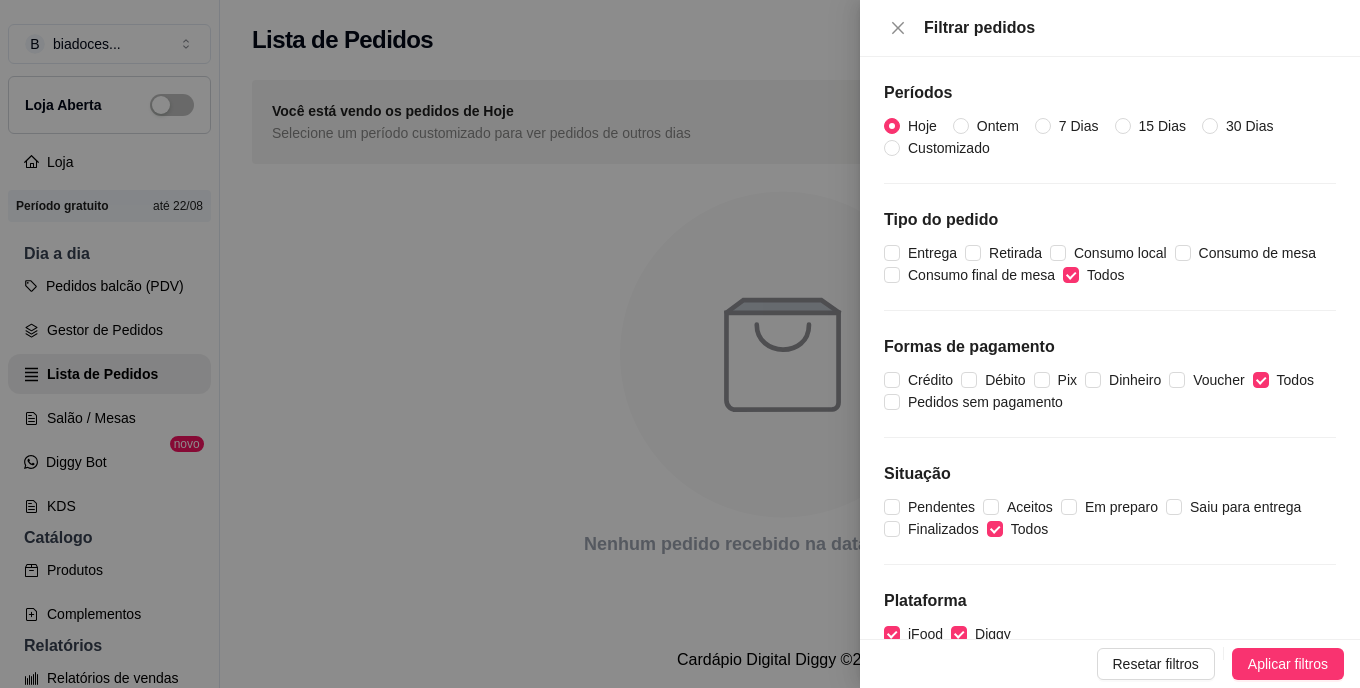 drag, startPoint x: 956, startPoint y: 138, endPoint x: 903, endPoint y: 80, distance: 78.56844 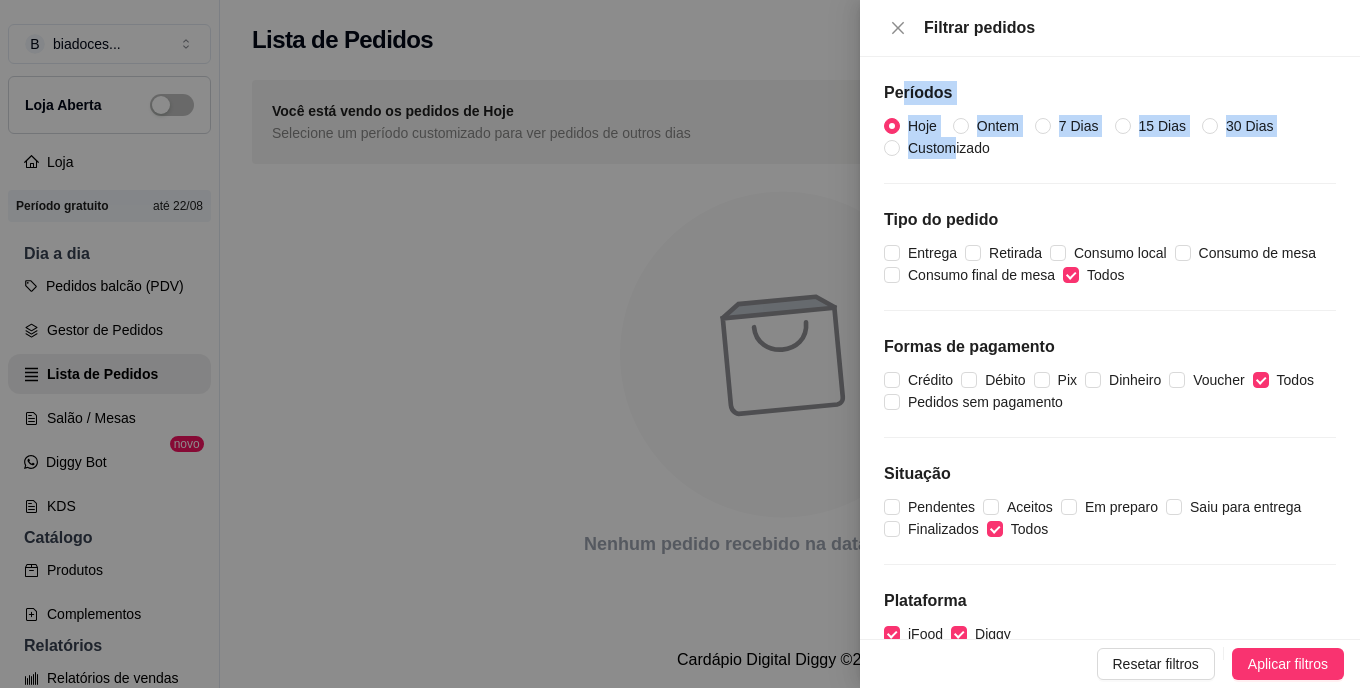 click on "Períodos Hoje Ontem 7 Dias 15 Dias 30 Dias Customizado Tipo do pedido Entrega Retirada Consumo local Consumo de mesa Consumo final de mesa Todos Formas de pagamento Crédito Débito Pix Dinheiro Voucher Todos Pedidos sem pagamento Situação Pendentes Aceitos Em preparo Saiu para entrega Finalizados Todos Plataforma iFood Diggy" at bounding box center (1110, 348) 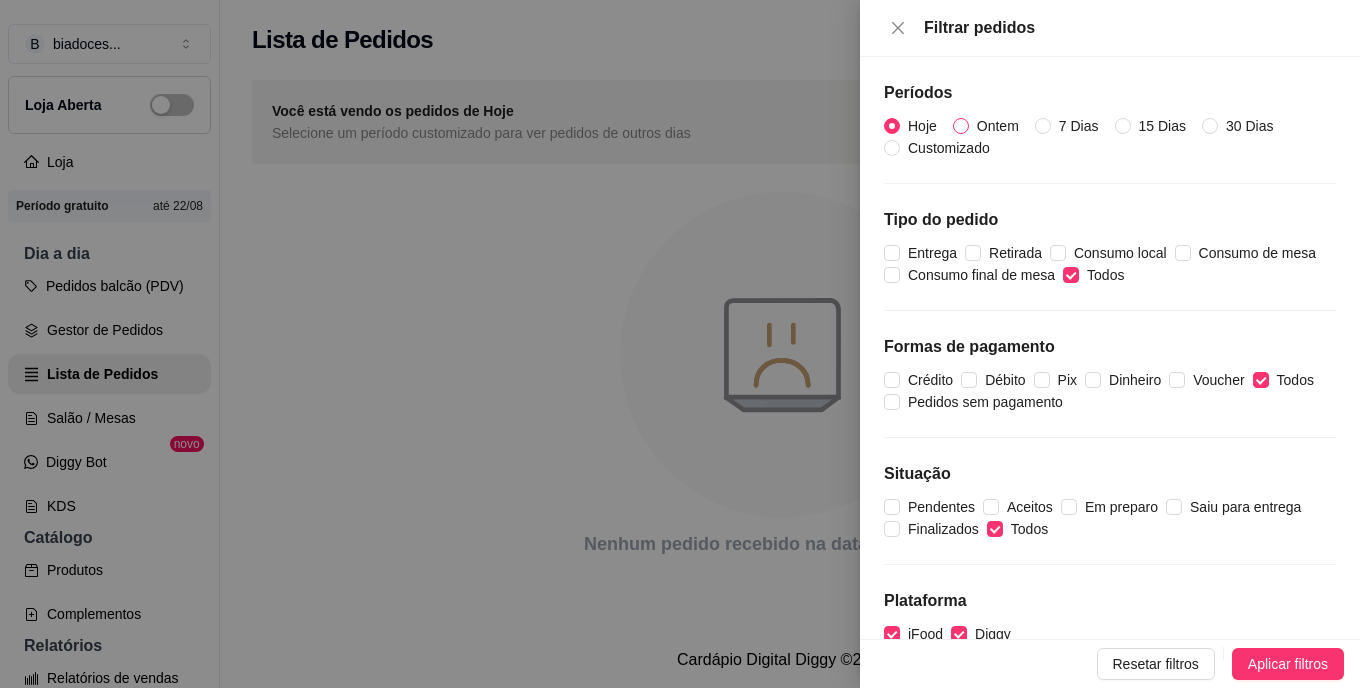 click on "Ontem" at bounding box center [961, 126] 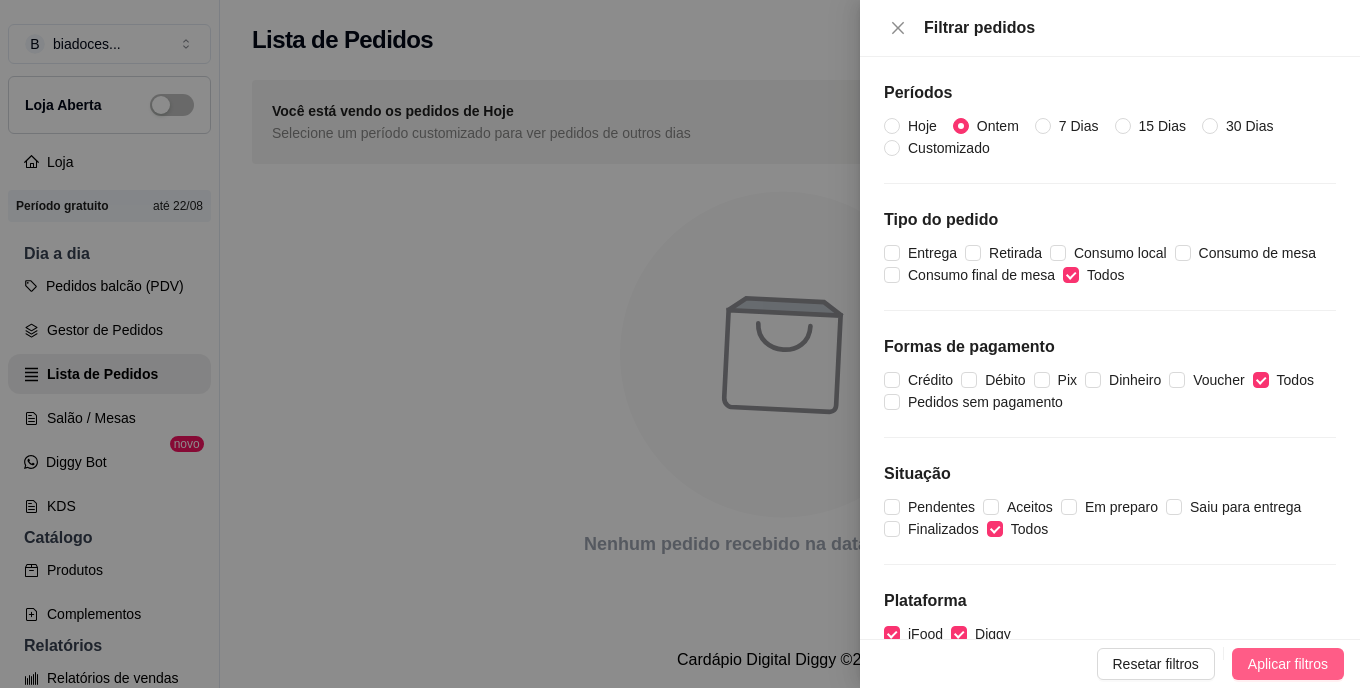 click on "Aplicar filtros" at bounding box center (1288, 664) 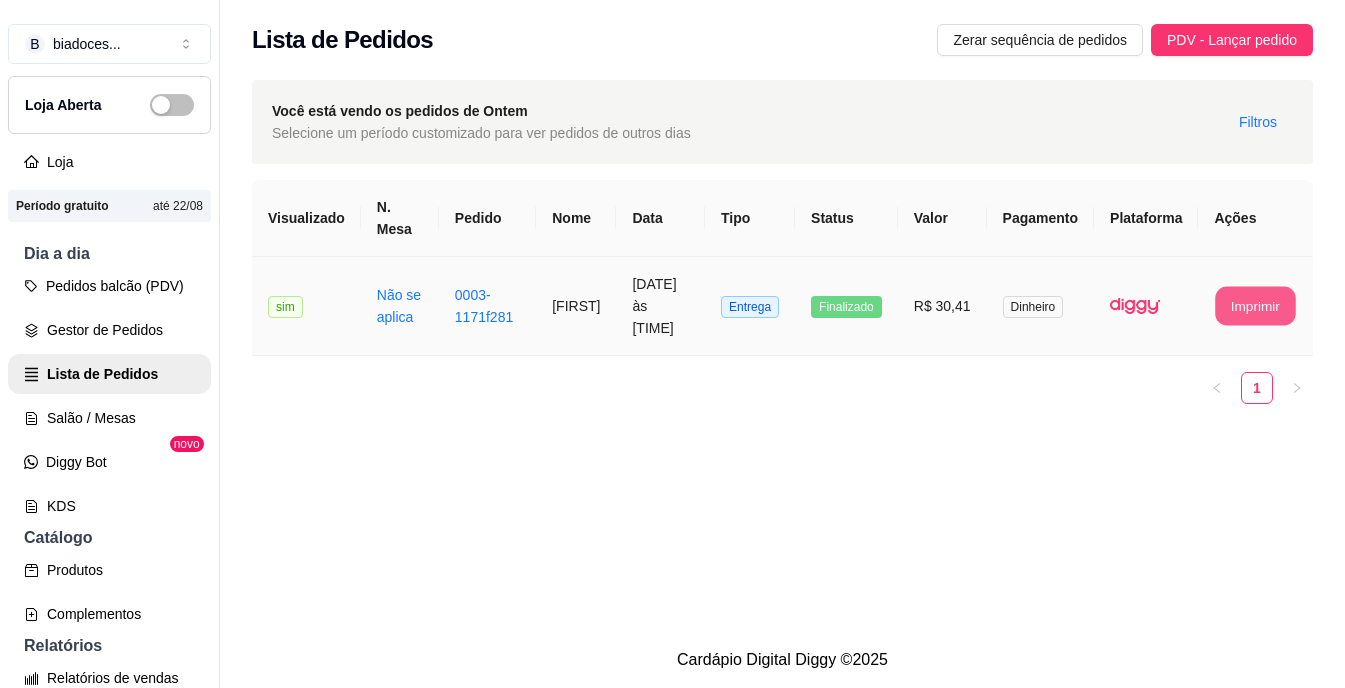 click on "Imprimir" at bounding box center [1256, 306] 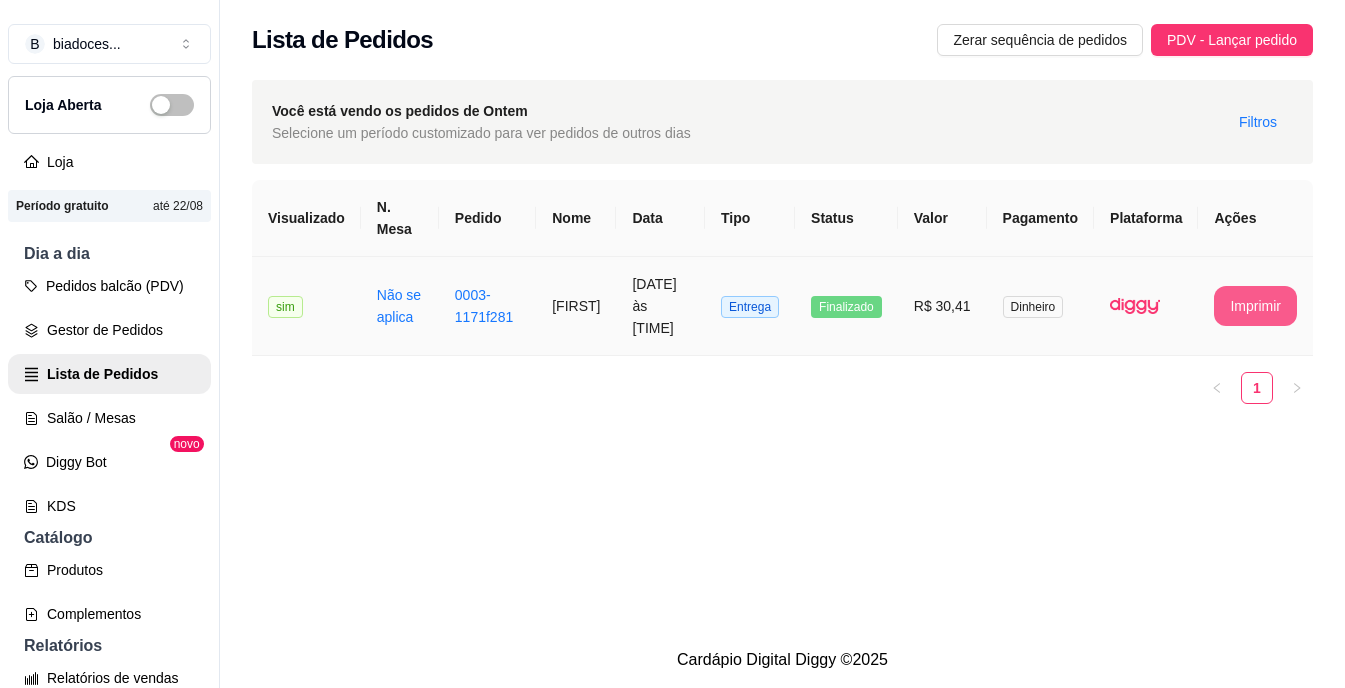 scroll, scrollTop: 0, scrollLeft: 0, axis: both 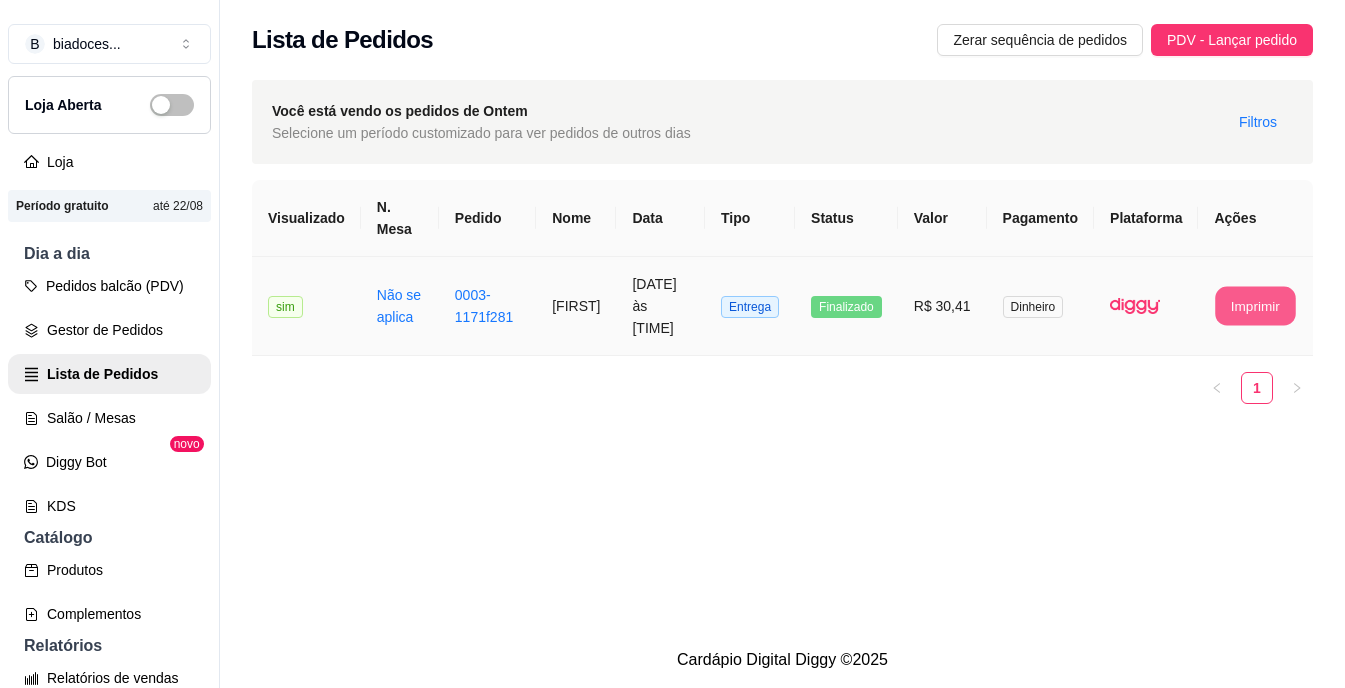 click on "Imprimir" at bounding box center [1256, 306] 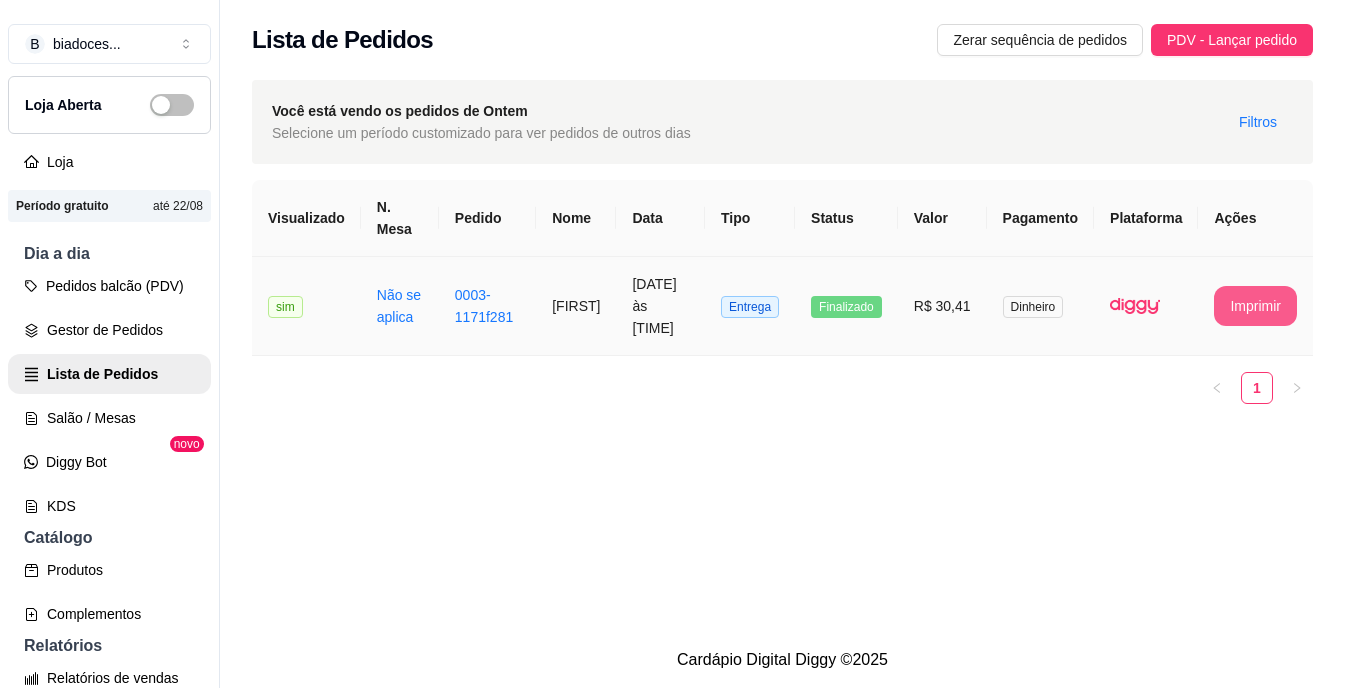 scroll, scrollTop: 0, scrollLeft: 0, axis: both 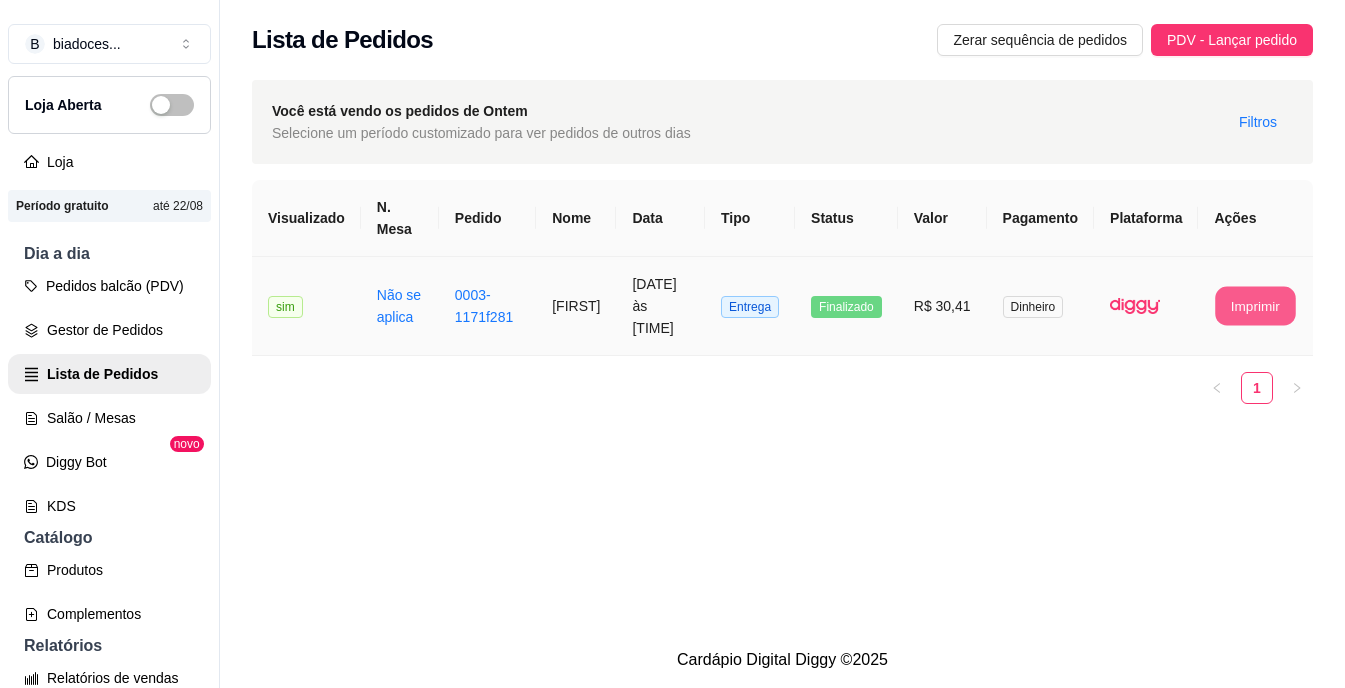 click on "Imprimir" at bounding box center (1256, 306) 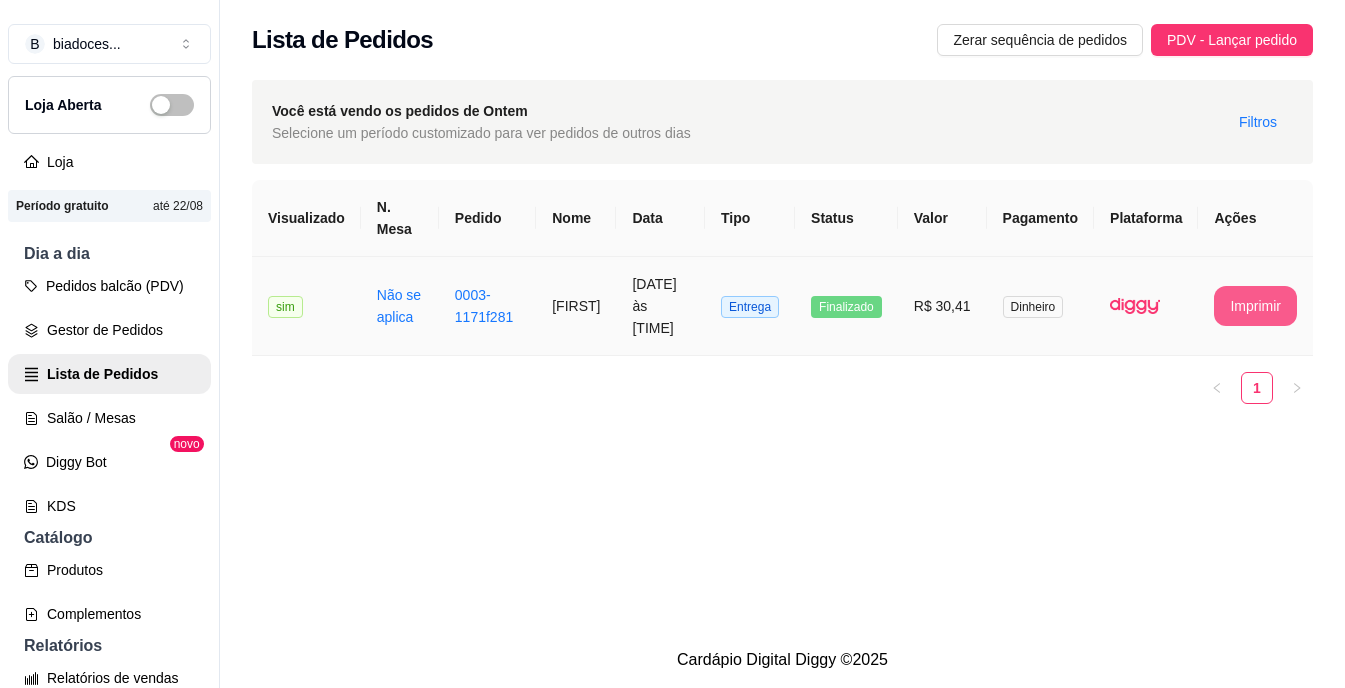 scroll, scrollTop: 0, scrollLeft: 0, axis: both 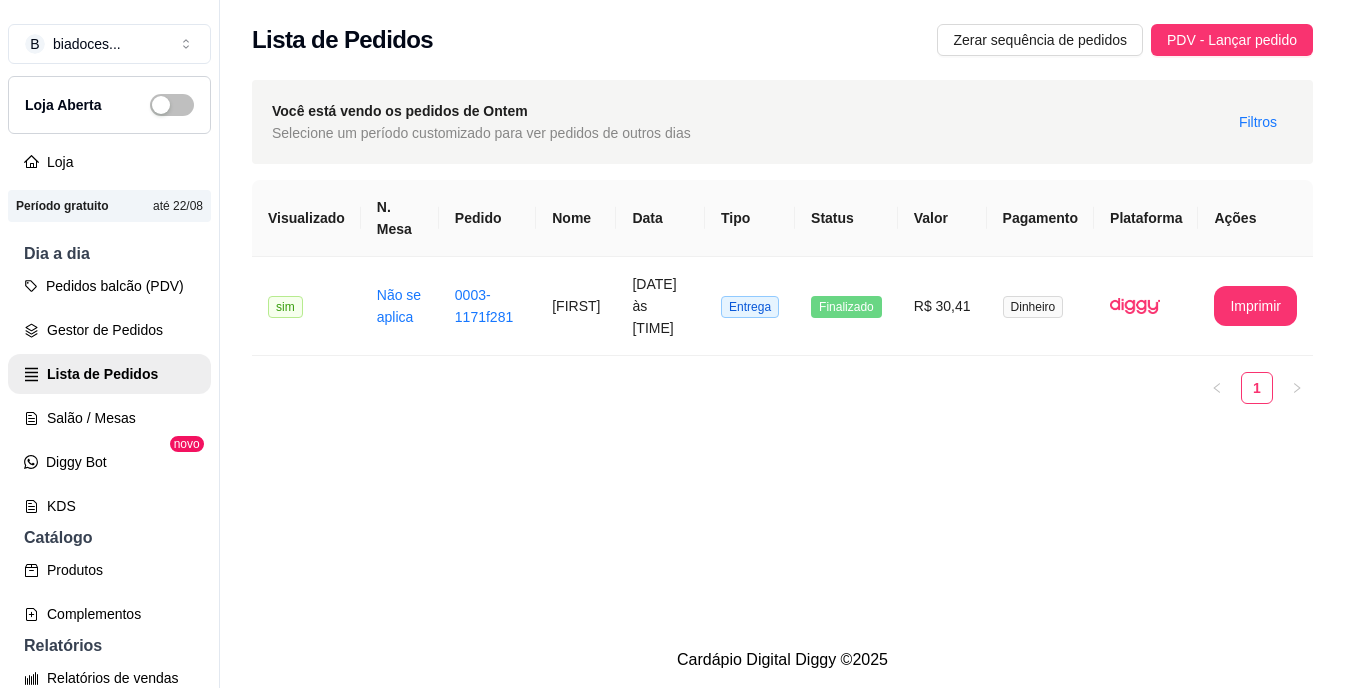 click on "Catálogo" at bounding box center [109, 538] 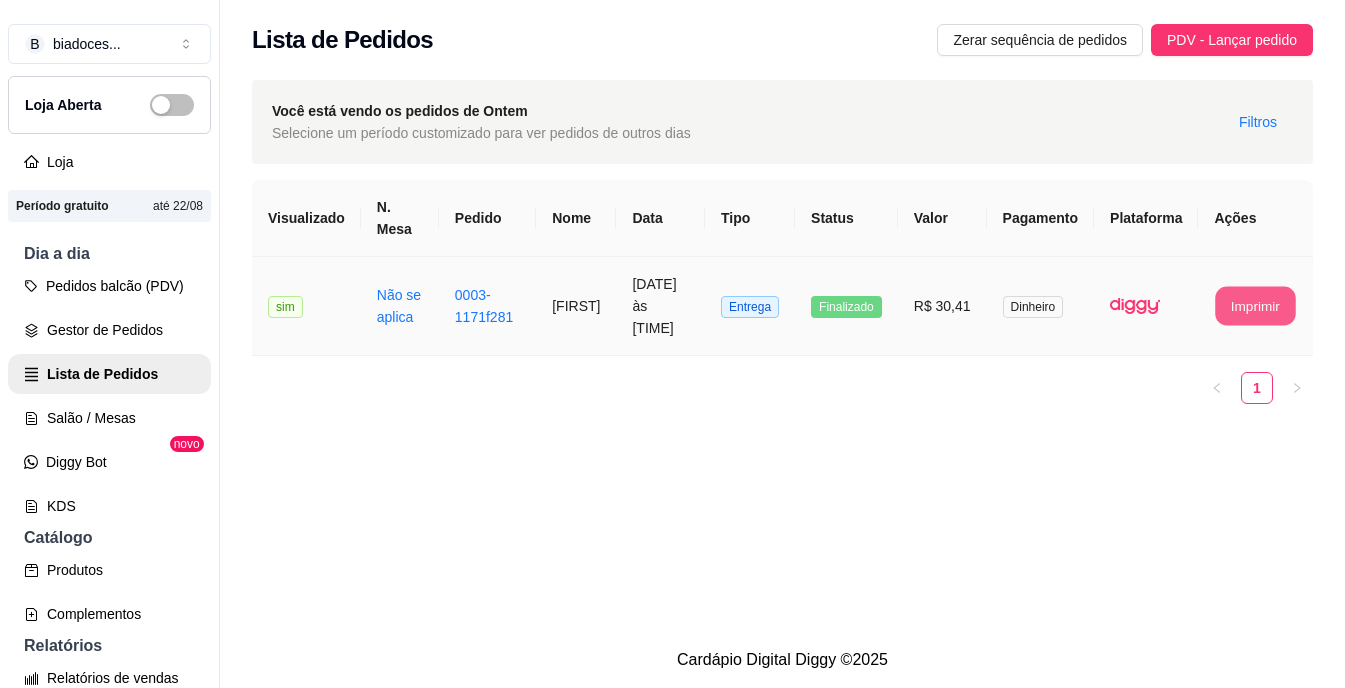 click on "Imprimir" at bounding box center [1256, 306] 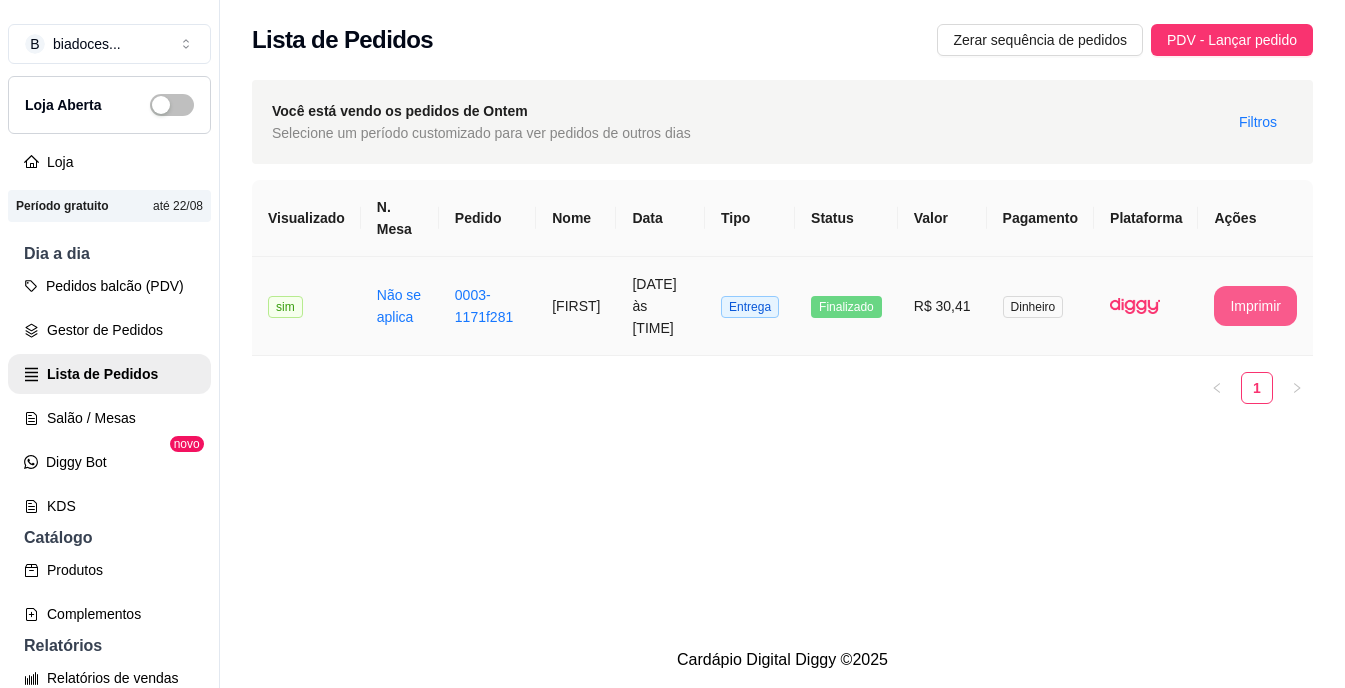 scroll, scrollTop: 0, scrollLeft: 0, axis: both 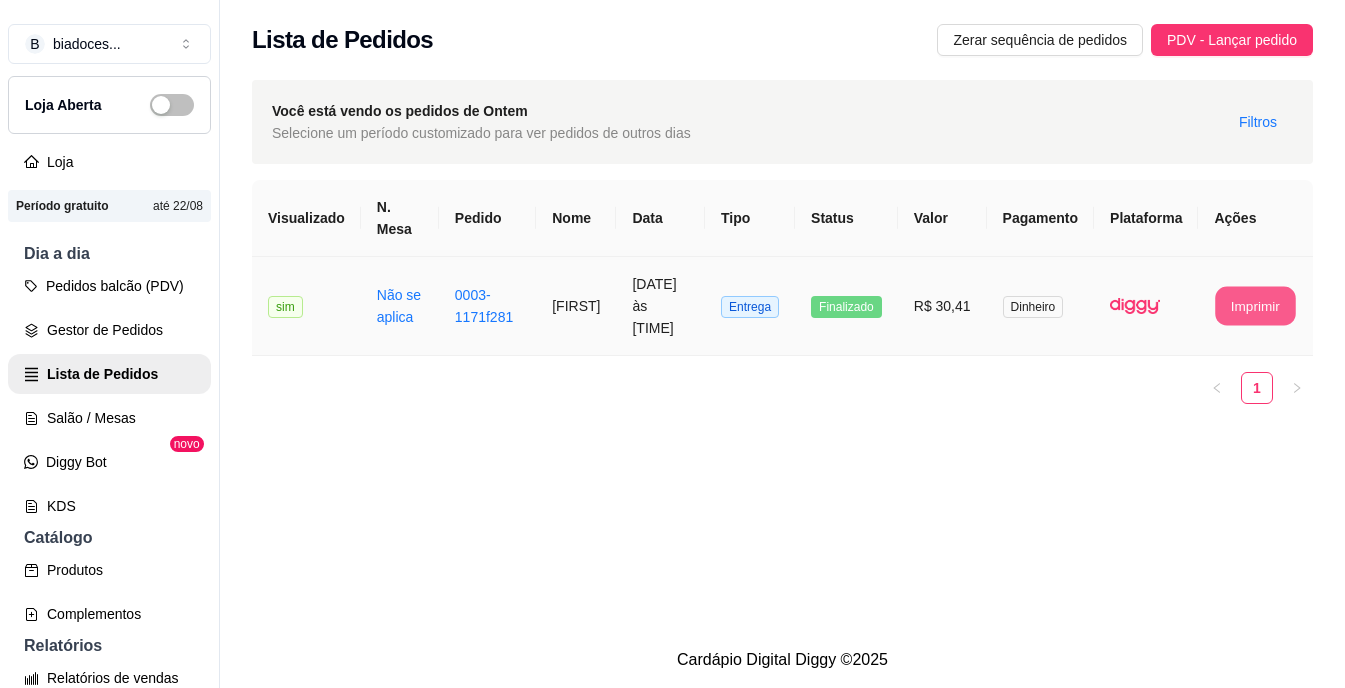 click on "Imprimir" at bounding box center [1256, 306] 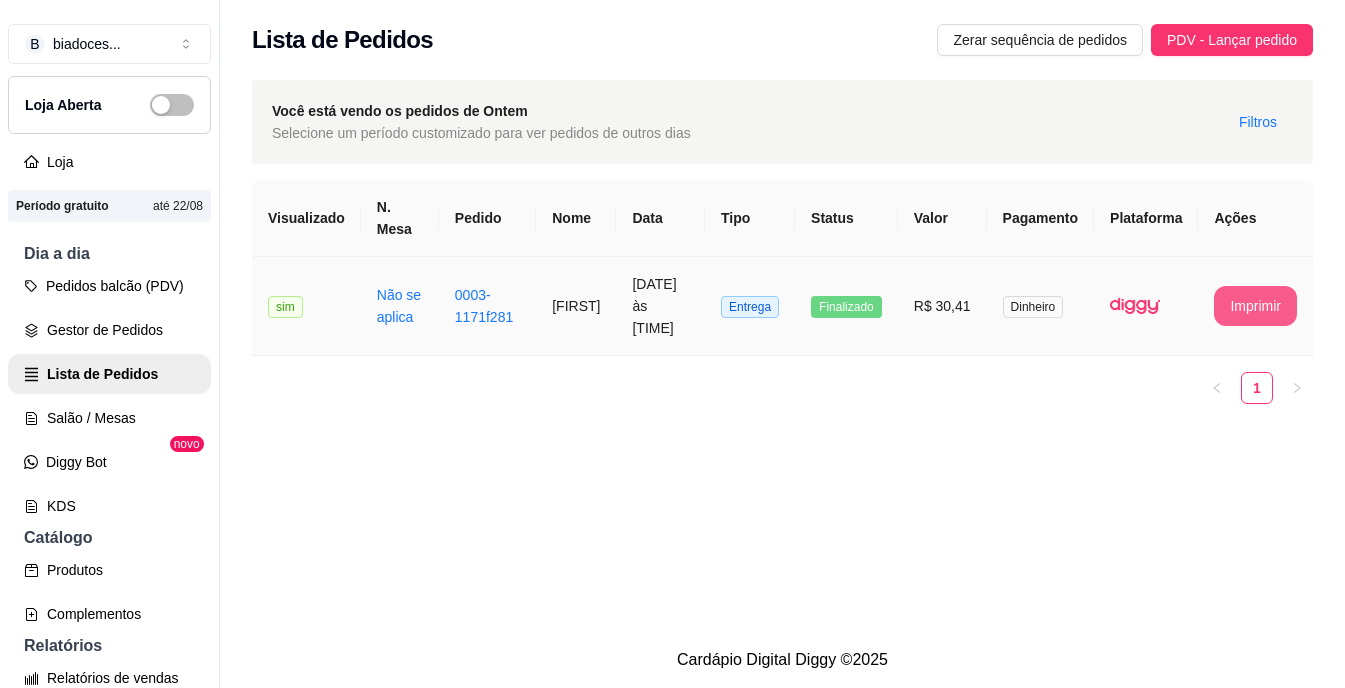 scroll, scrollTop: 0, scrollLeft: 0, axis: both 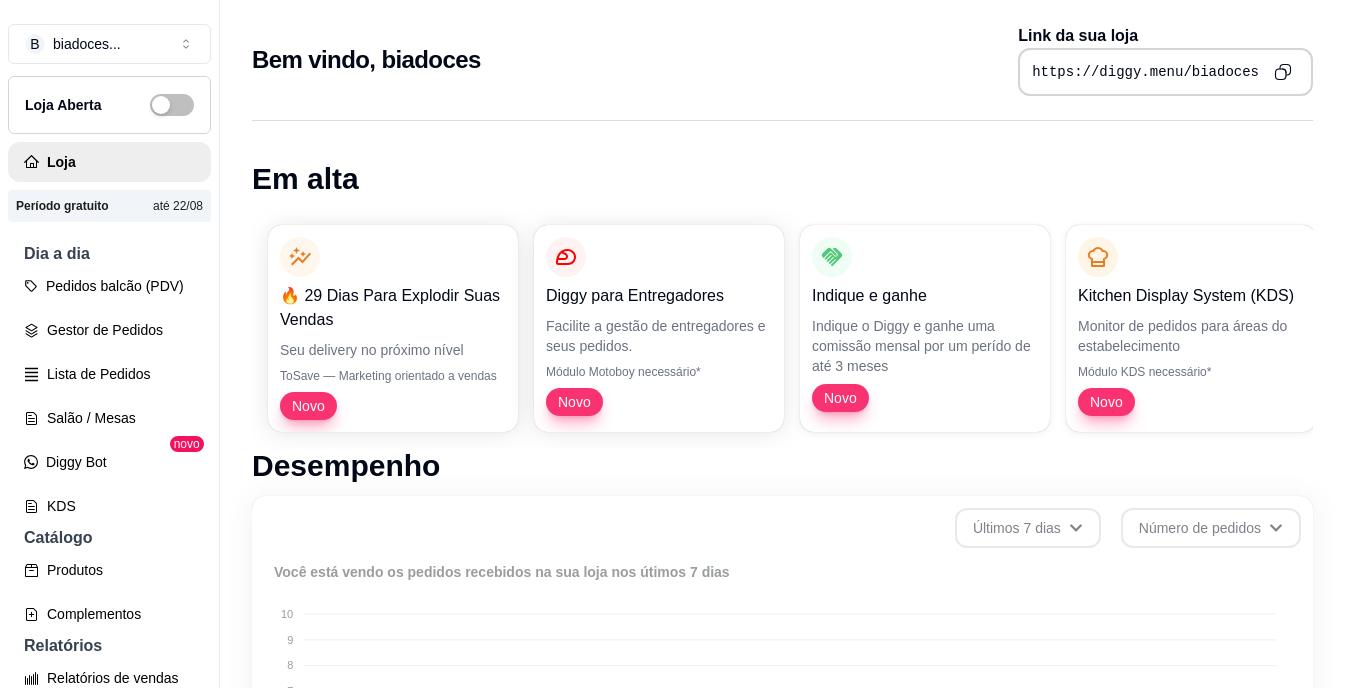 click on "B biadoces ... Loja Aberta Loja Período gratuito até 22/08   Dia a dia Pedidos balcão (PDV) Gestor de Pedidos Lista de Pedidos Salão / Mesas Diggy Bot novo KDS Catálogo Produtos Complementos Relatórios Relatórios de vendas Relatório de clientes Relatório de mesas Relatório de fidelidade novo Gerenciar Entregadores novo Nota Fiscal (NFC-e) Controle de caixa Controle de fiado Cupons Clientes Estoque Configurações Diggy Planos Precisa de ajuda? Sair" at bounding box center (110, 360) 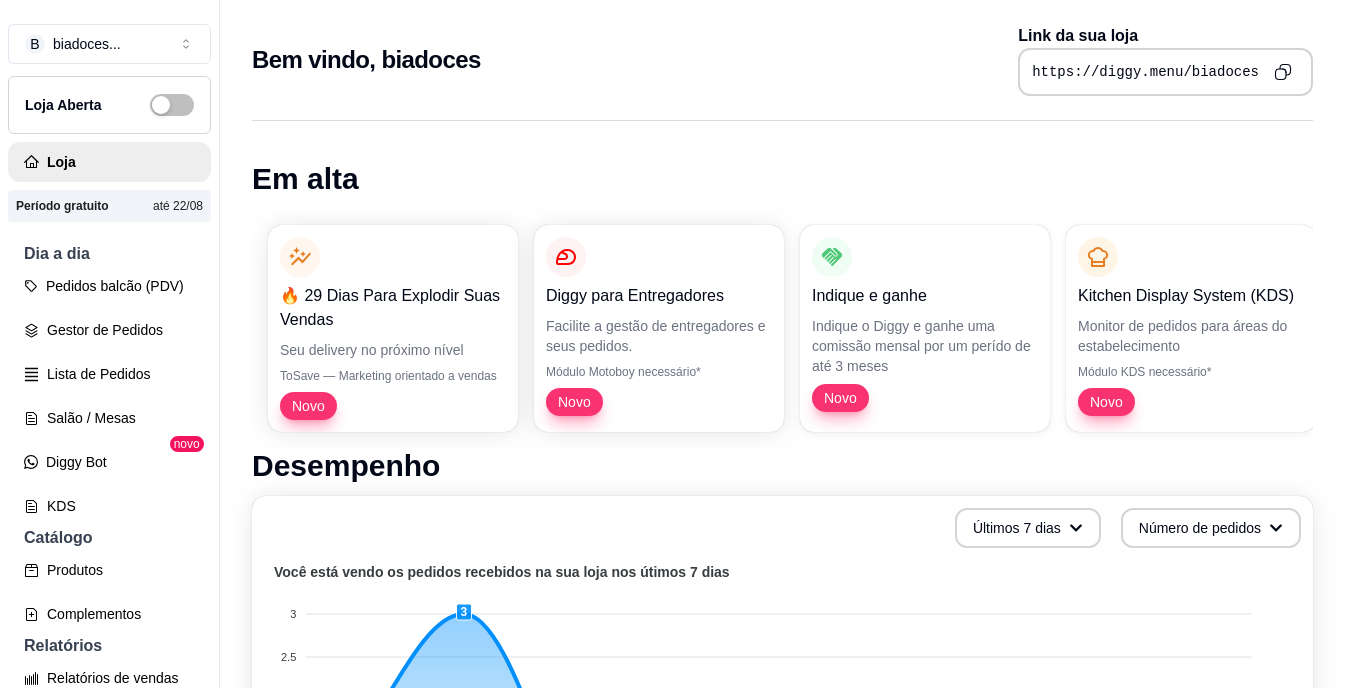 scroll, scrollTop: 602, scrollLeft: 0, axis: vertical 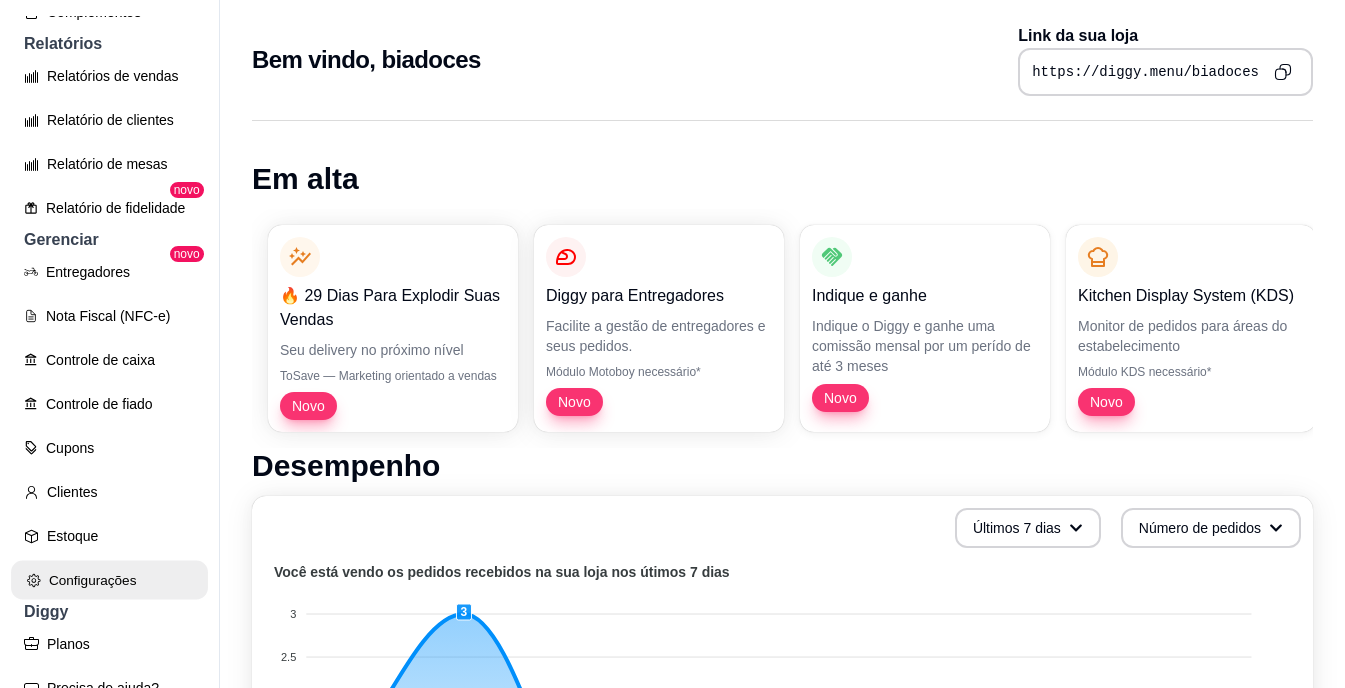 click on "Configurações" at bounding box center (109, 580) 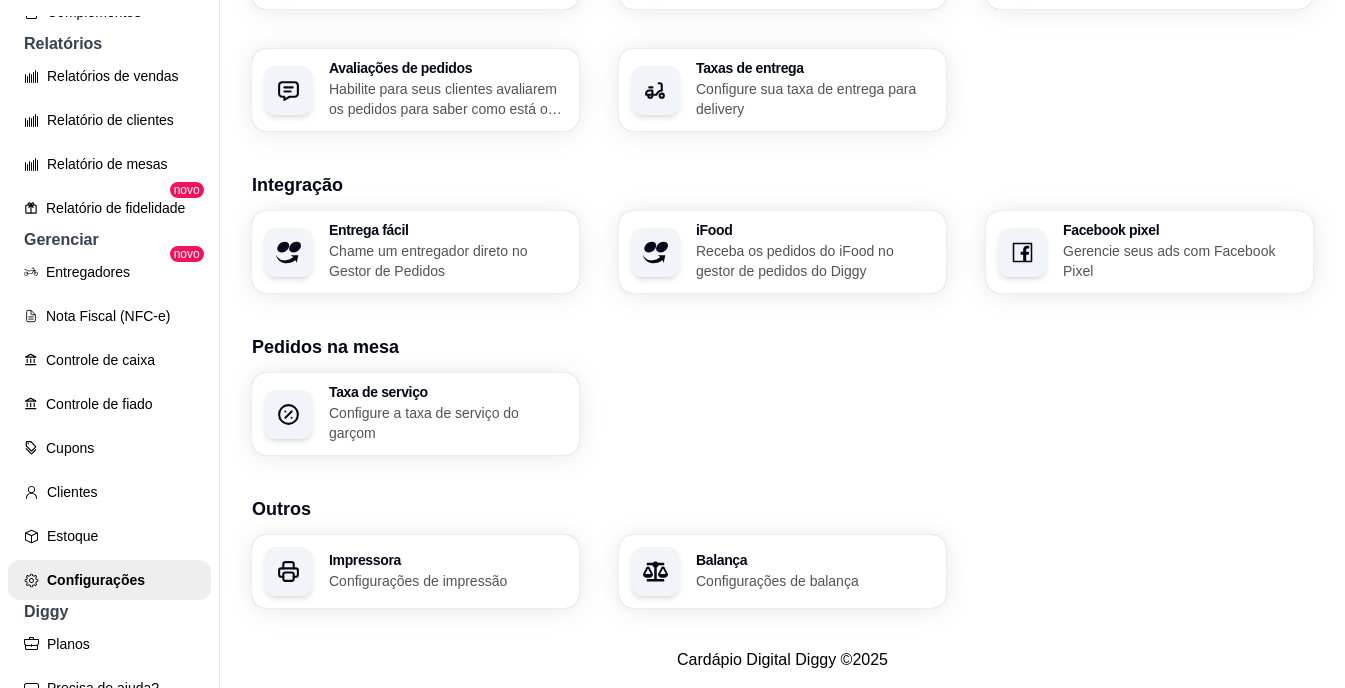 scroll, scrollTop: 736, scrollLeft: 0, axis: vertical 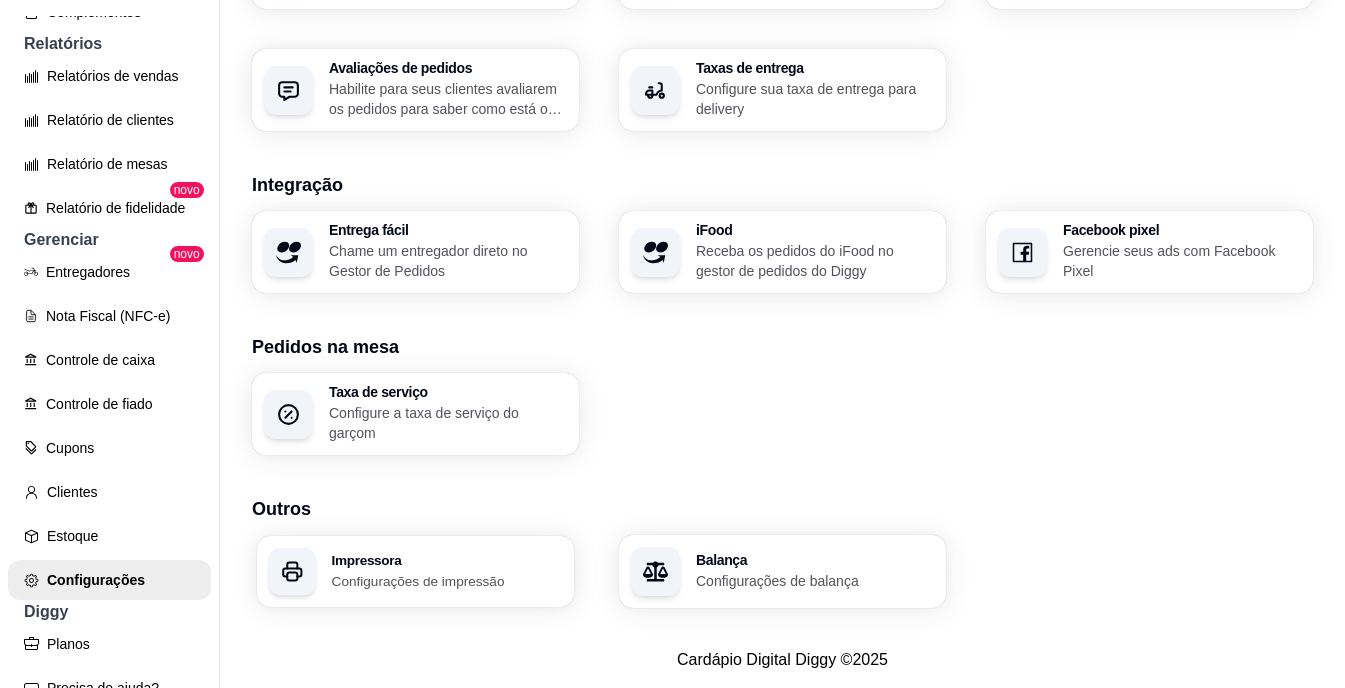 click on "Configurações de impressão" at bounding box center [447, 580] 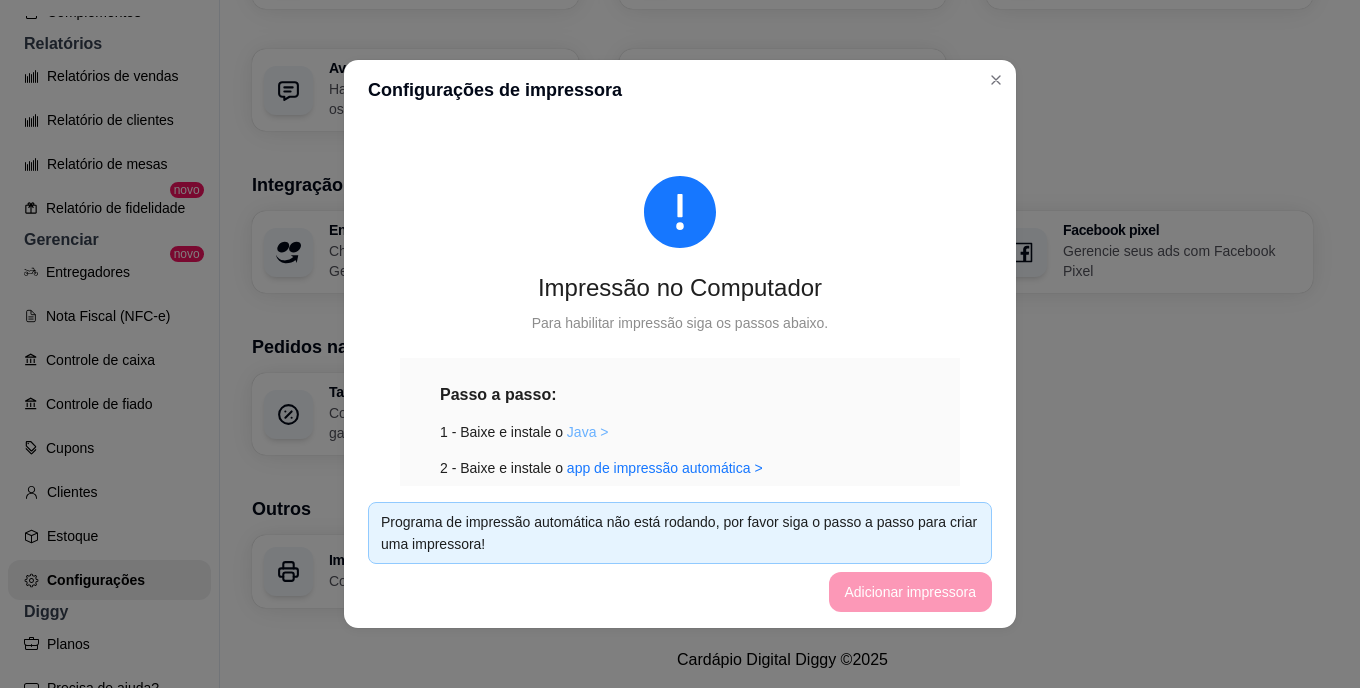click on "Java >" at bounding box center [588, 432] 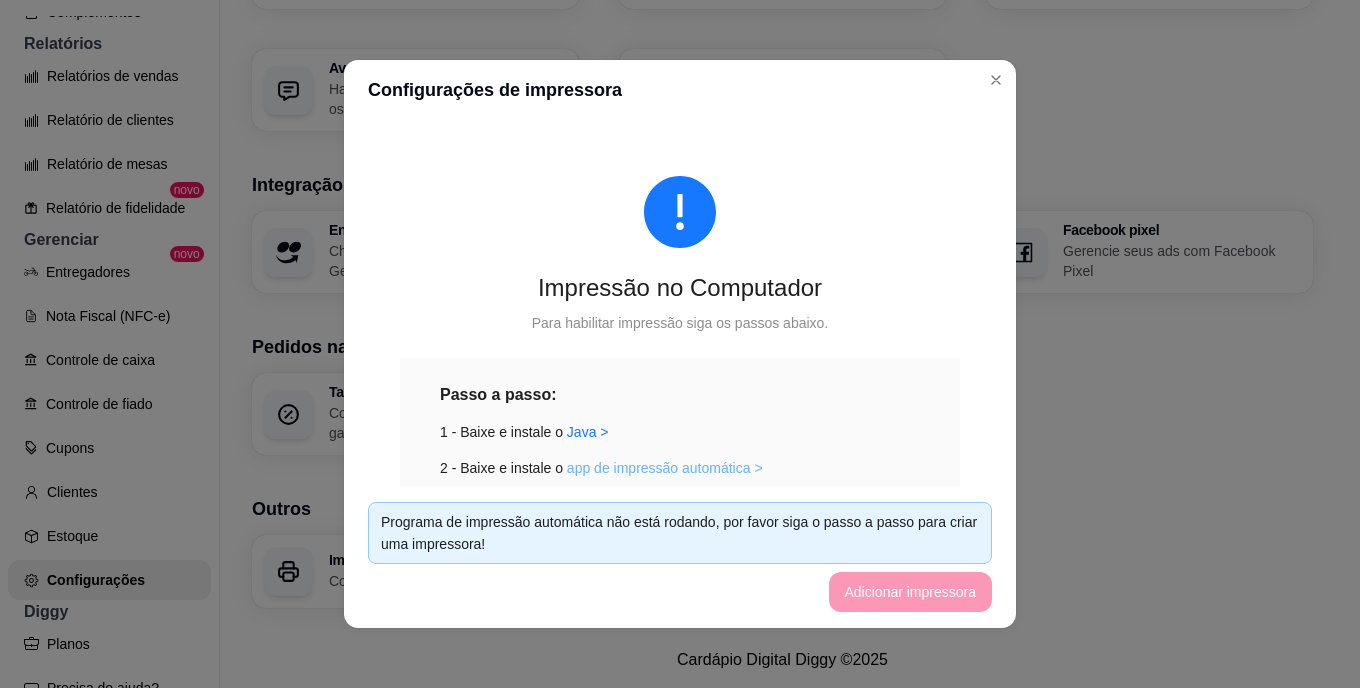 click on "app de impressão automática >" at bounding box center (665, 468) 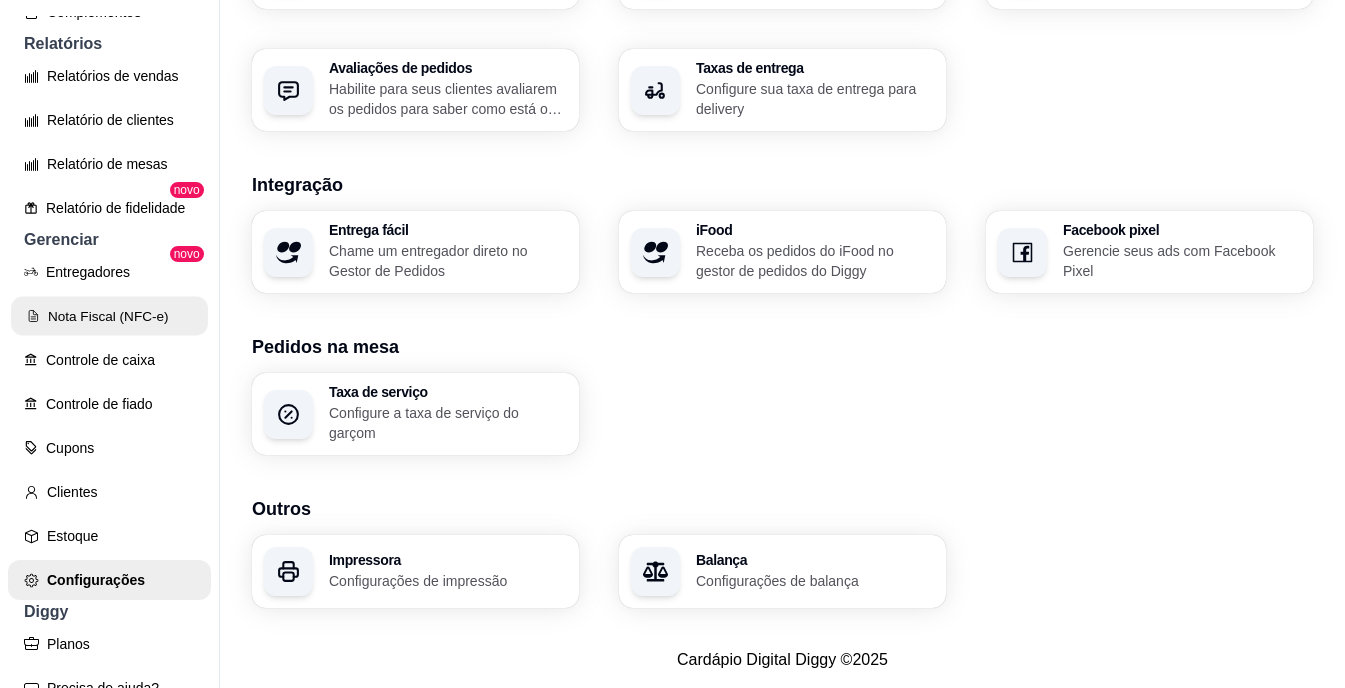 click on "Nota Fiscal (NFC-e)" at bounding box center (109, 316) 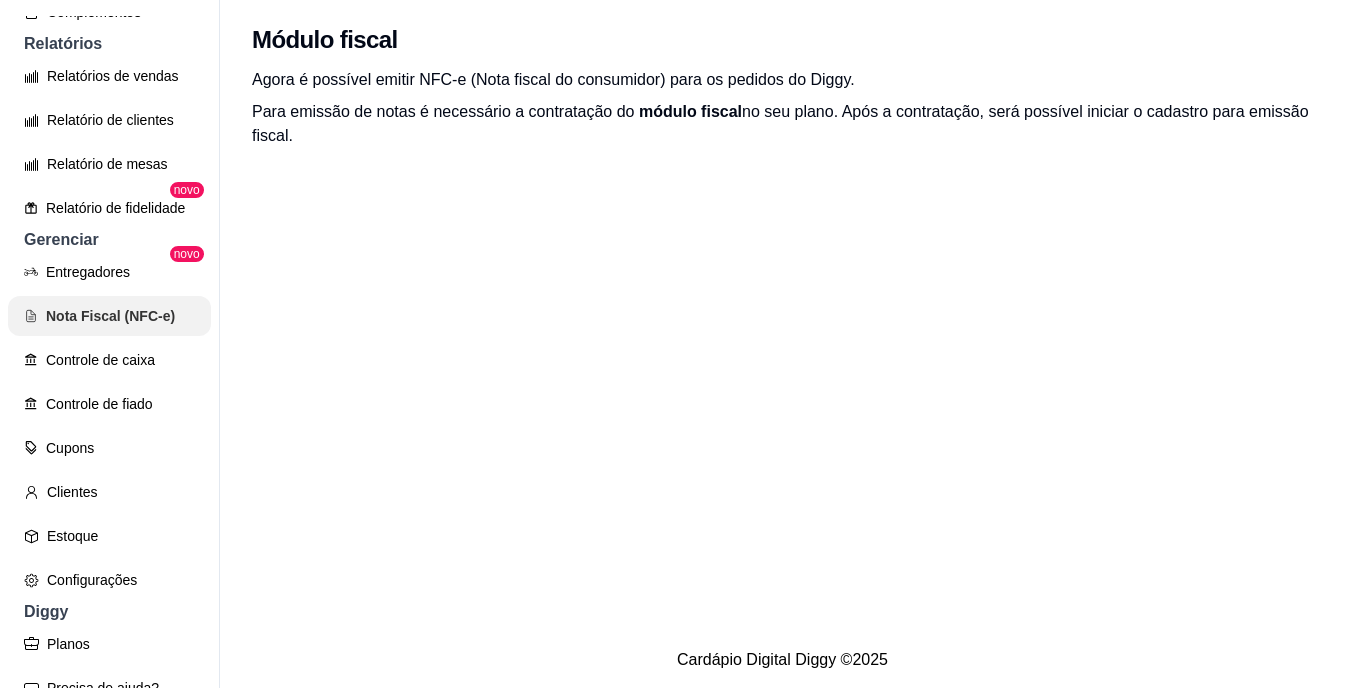 scroll, scrollTop: 0, scrollLeft: 0, axis: both 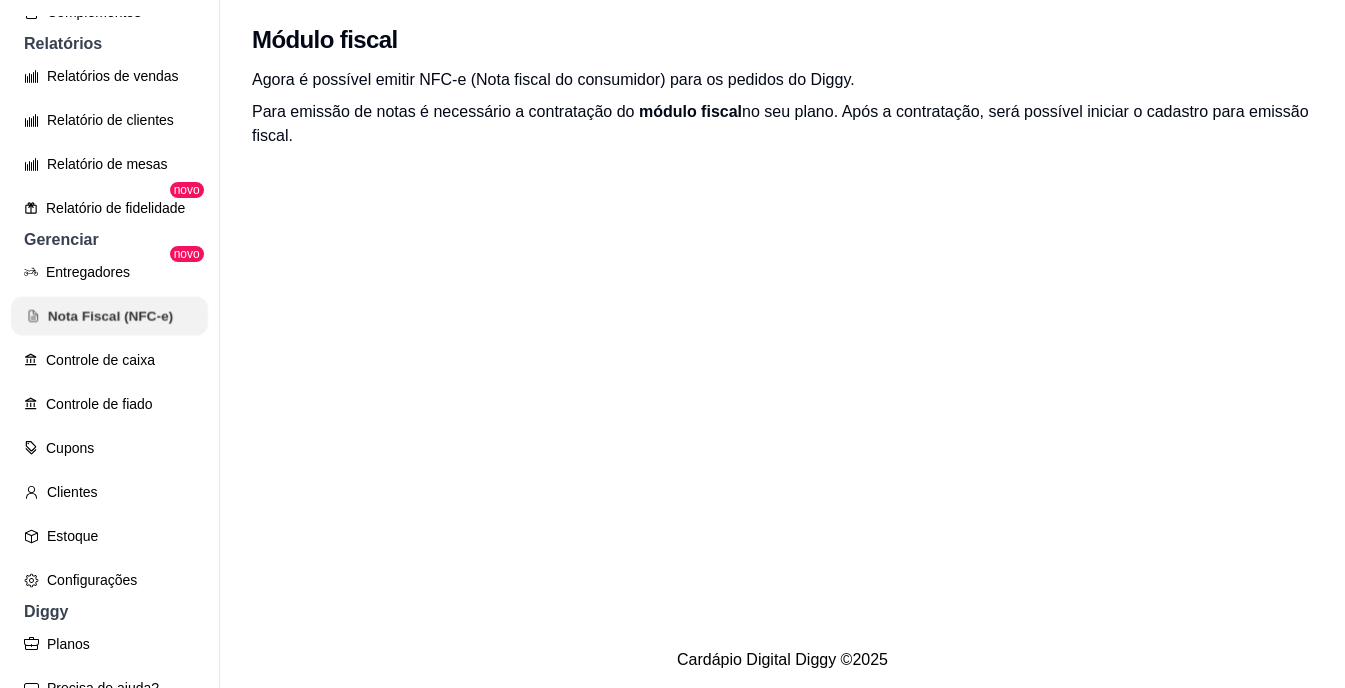 click on "Nota Fiscal (NFC-e)" at bounding box center (109, 316) 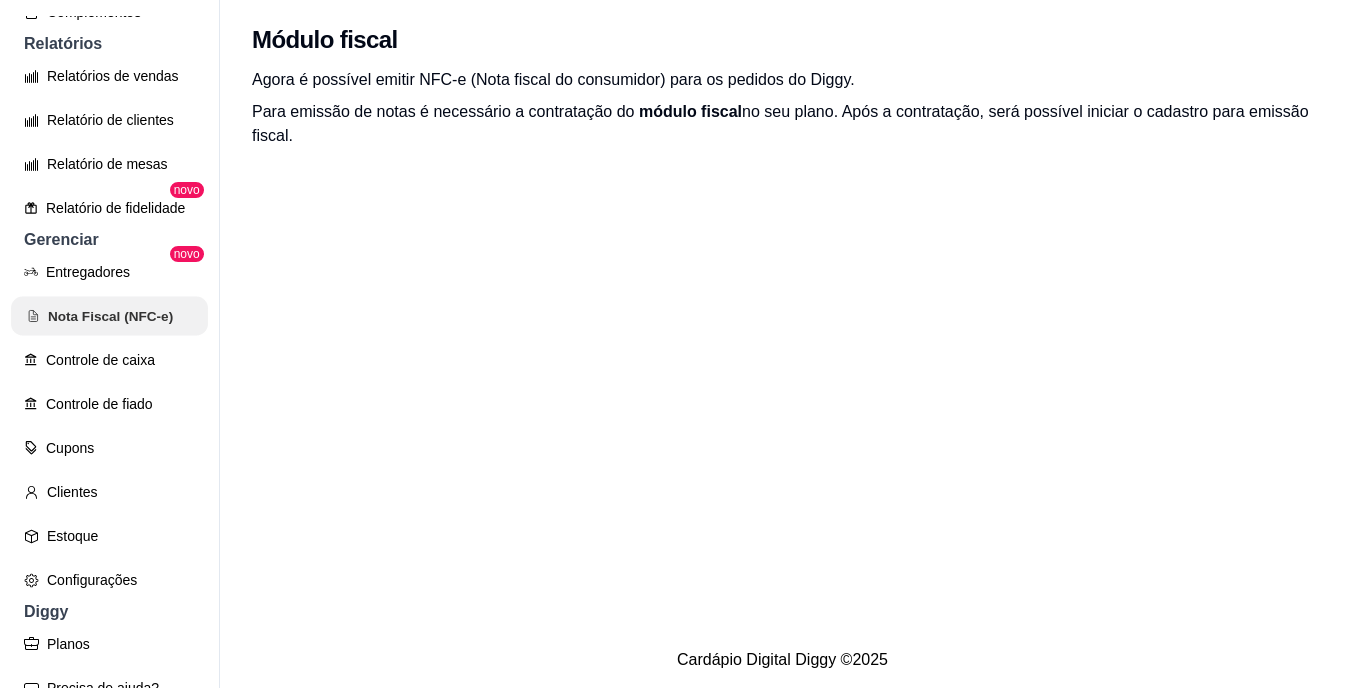 click on "Nota Fiscal (NFC-e)" at bounding box center [109, 316] 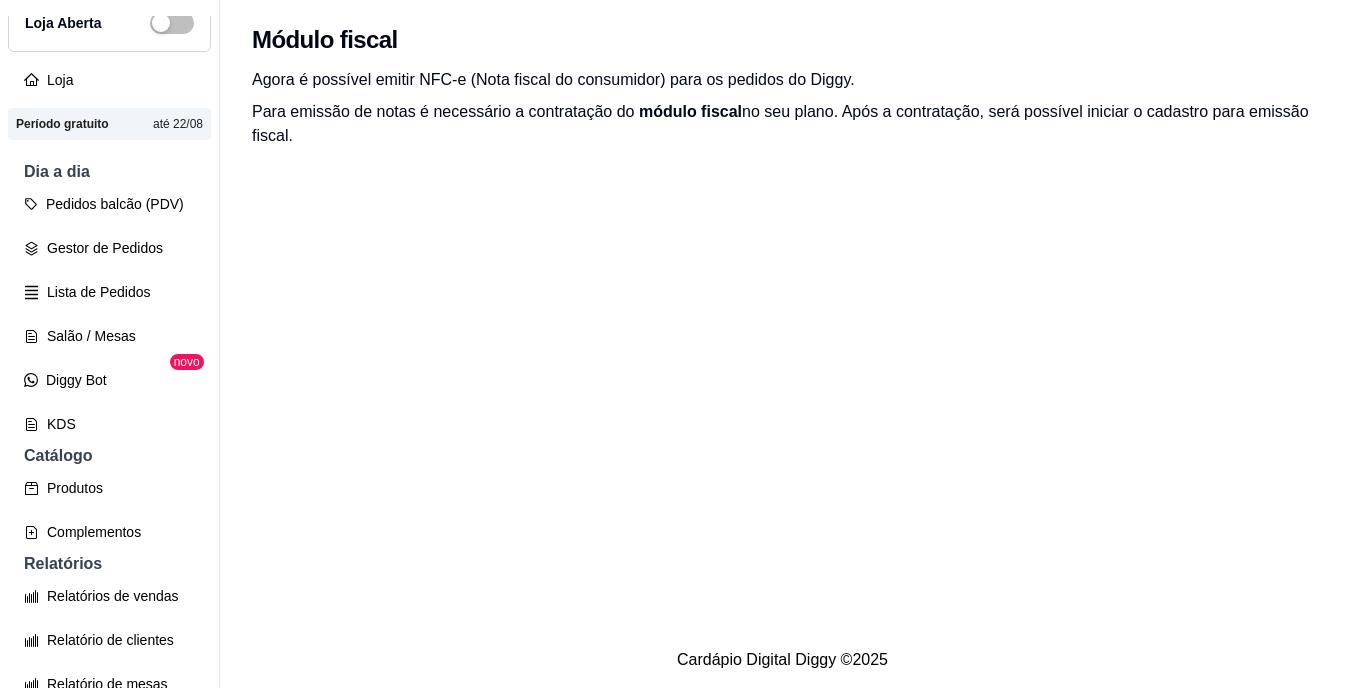 scroll, scrollTop: 0, scrollLeft: 0, axis: both 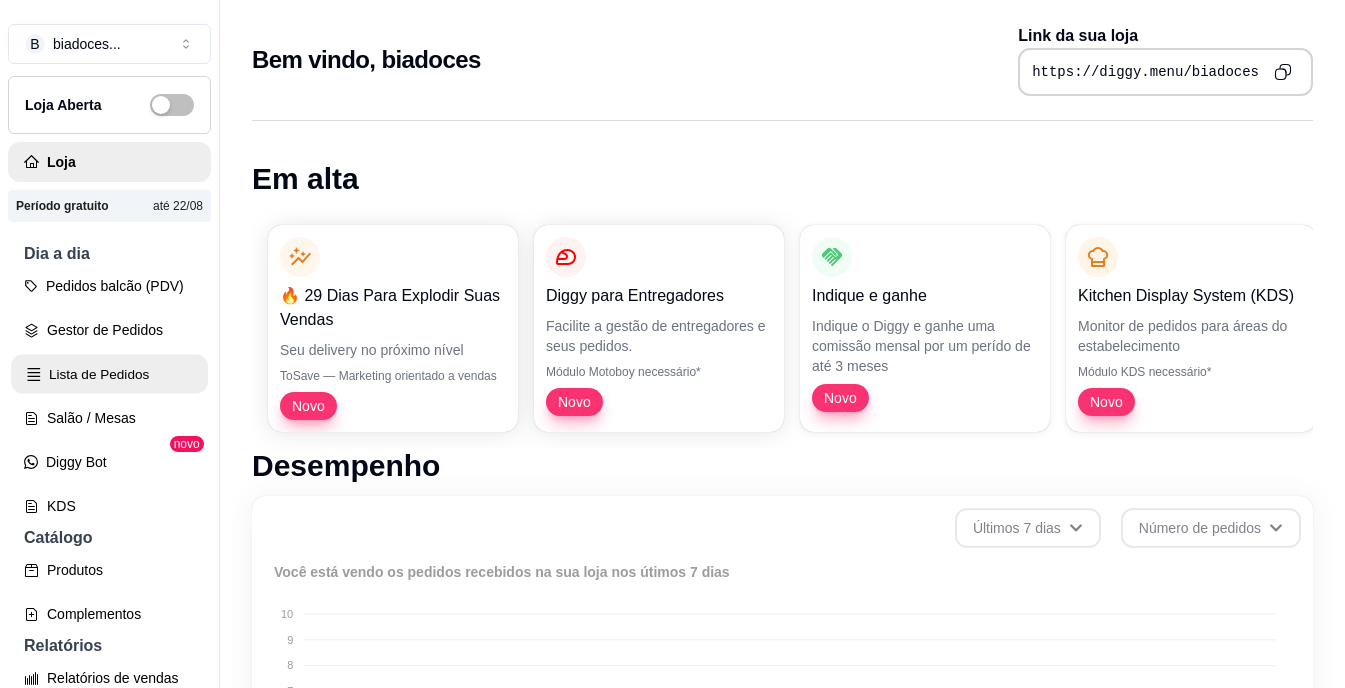 click on "Lista de Pedidos" at bounding box center [109, 374] 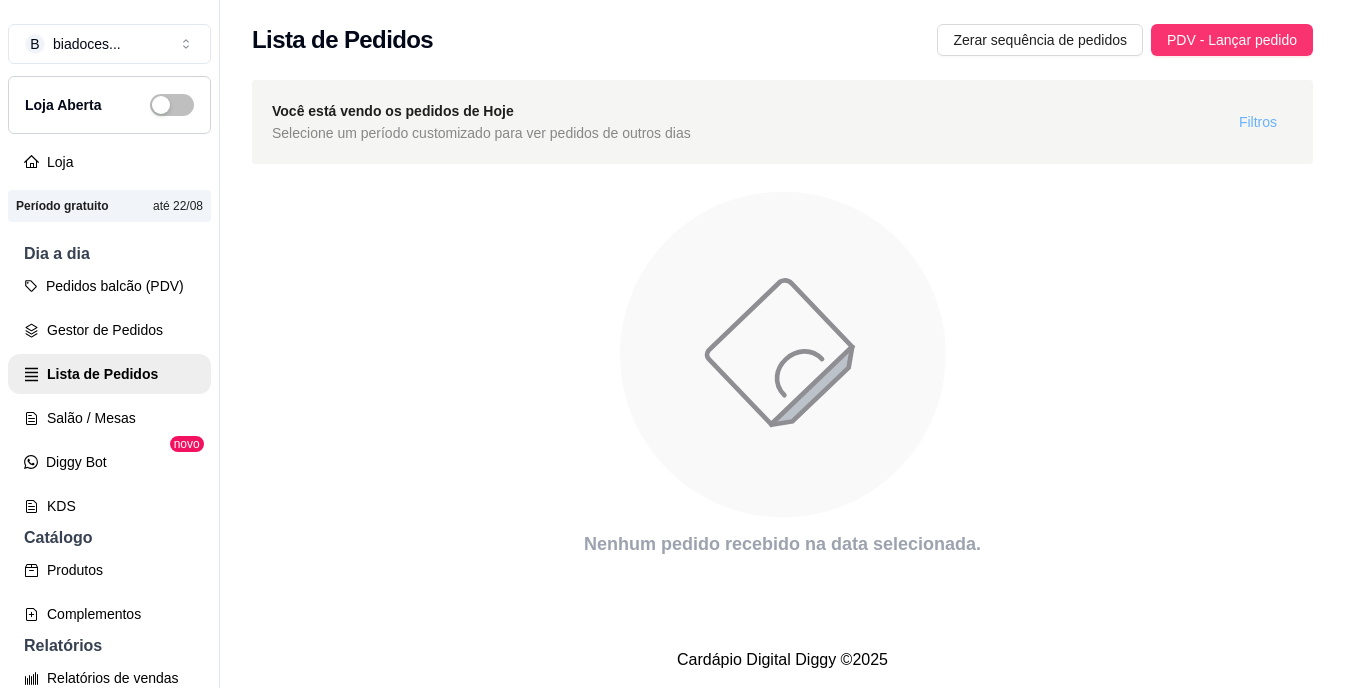 click on "Filtros" at bounding box center [1258, 122] 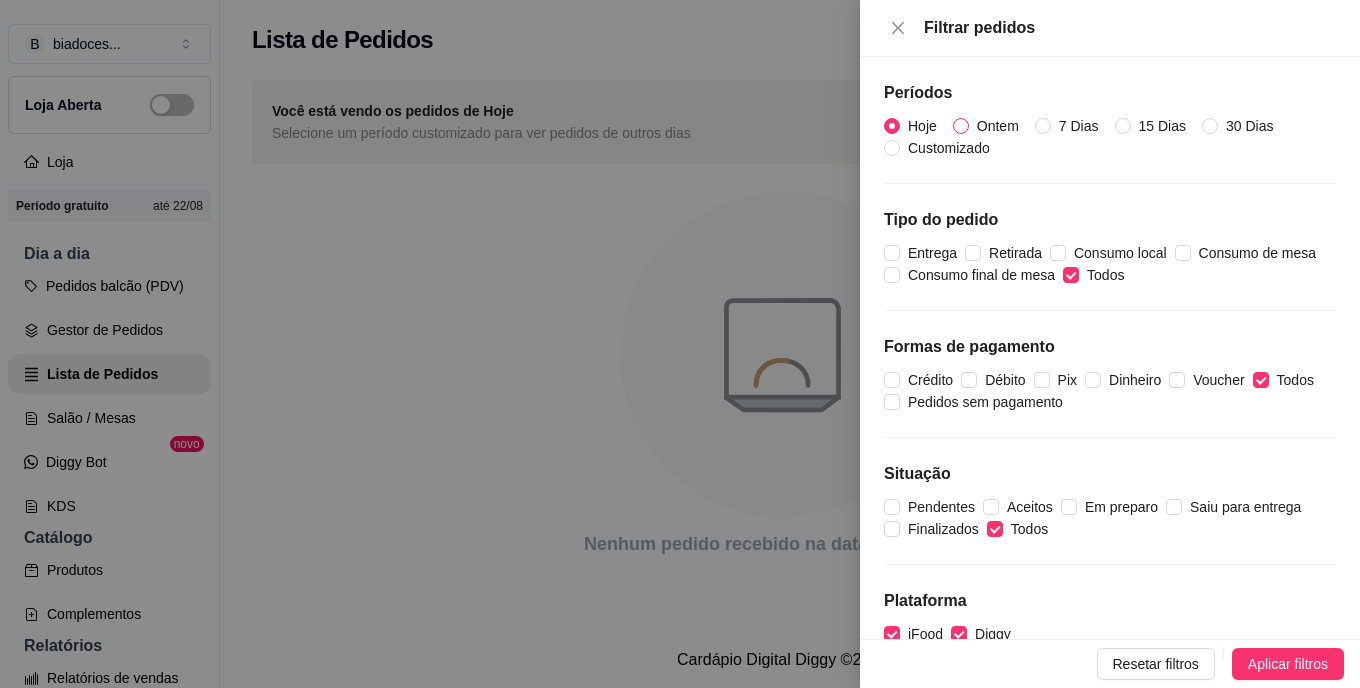 click on "Ontem" at bounding box center [961, 126] 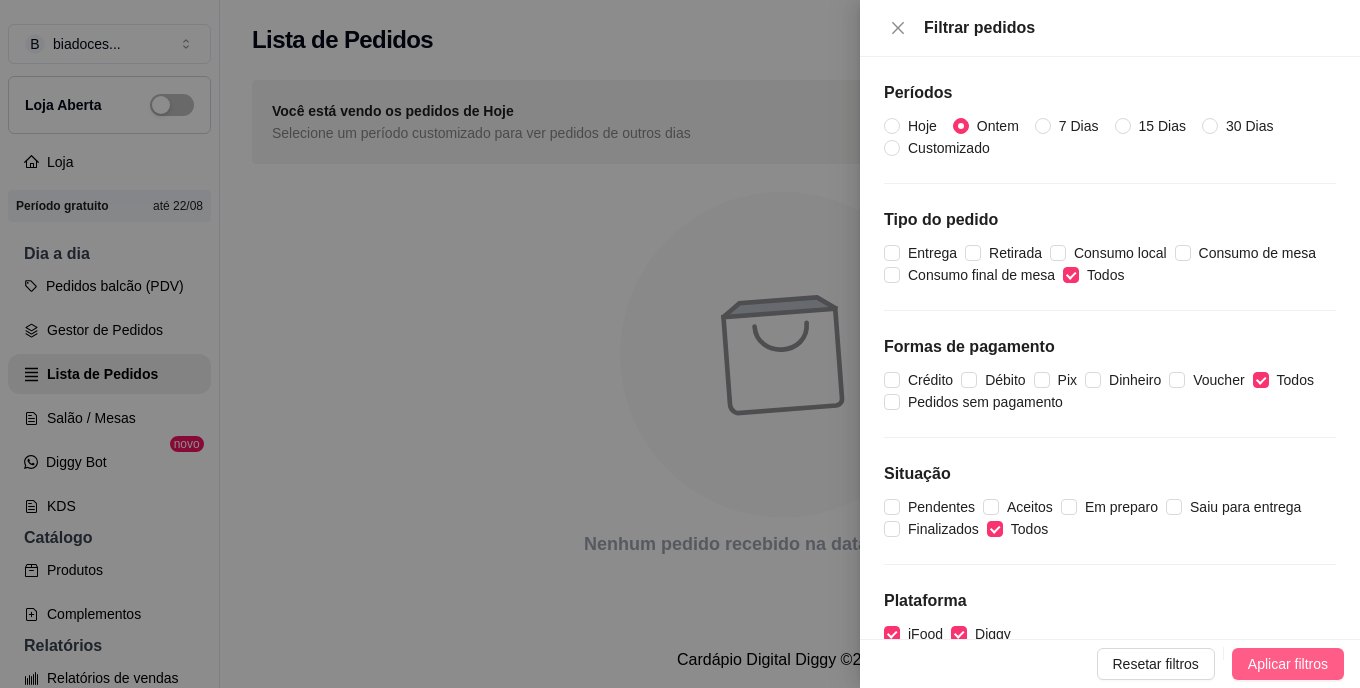 click on "Aplicar filtros" at bounding box center [1288, 664] 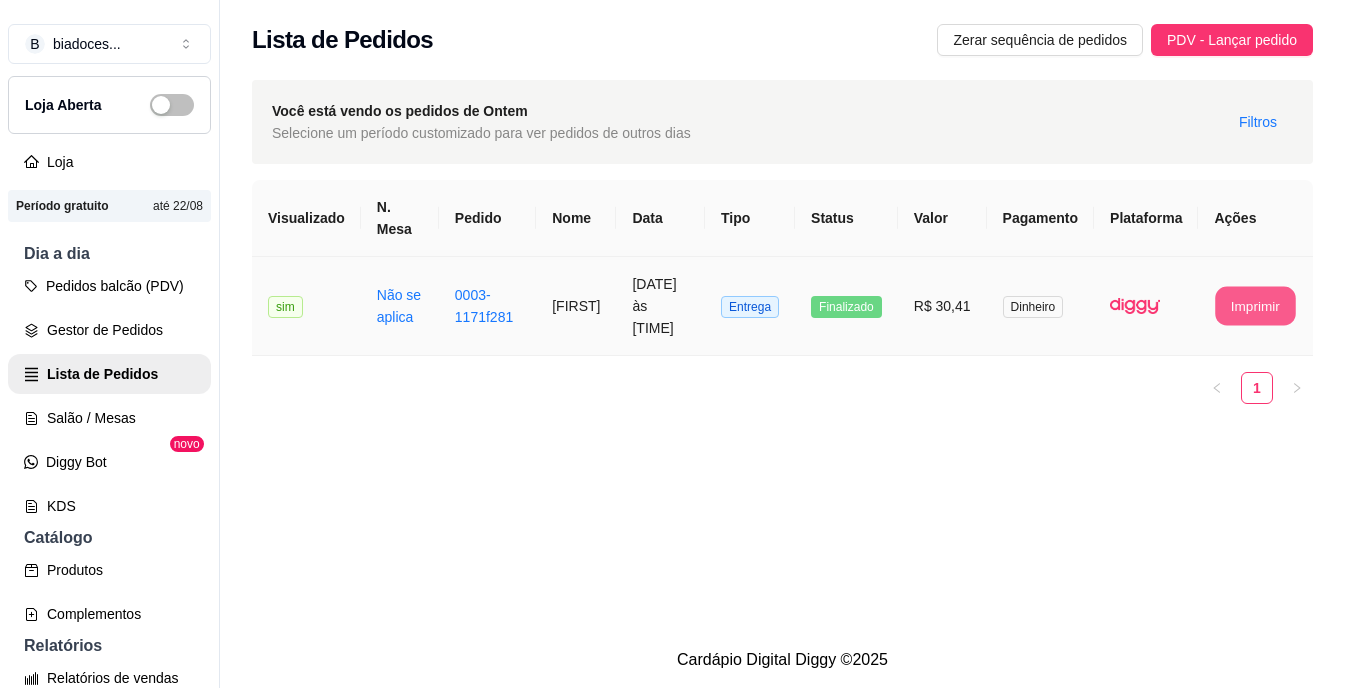 click on "Imprimir" at bounding box center (1256, 306) 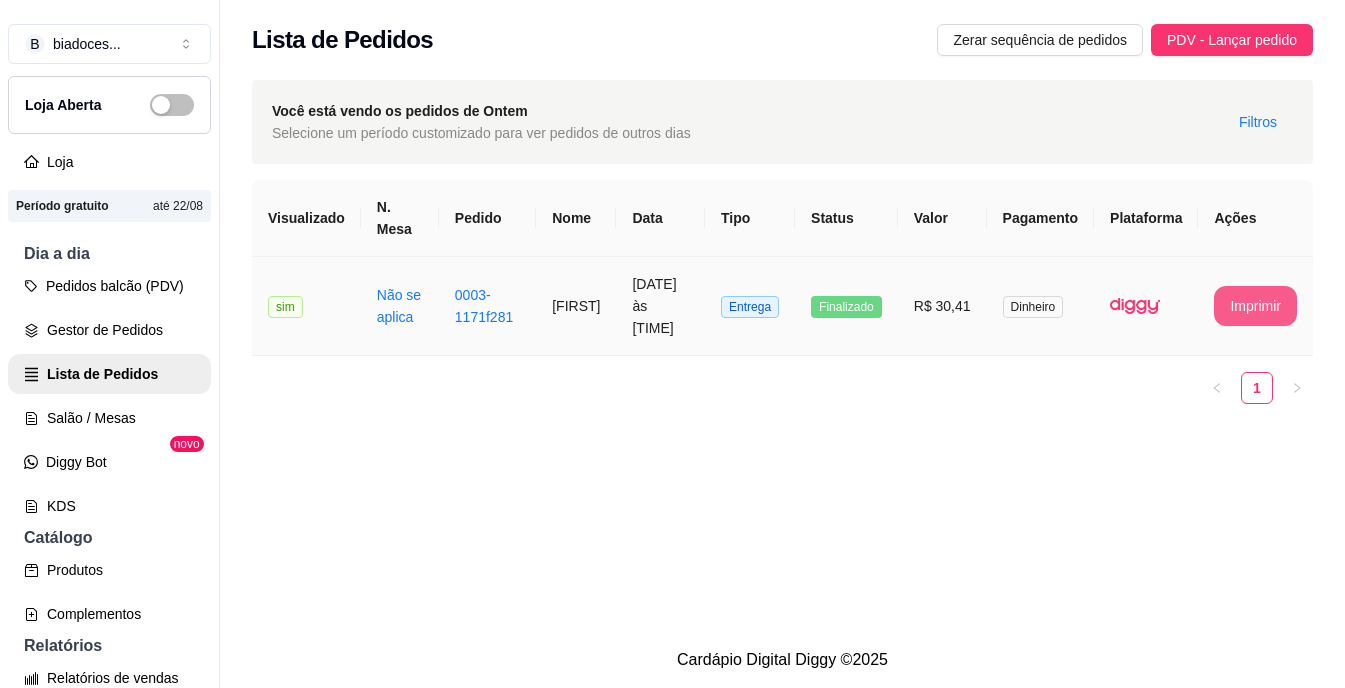 scroll, scrollTop: 0, scrollLeft: 0, axis: both 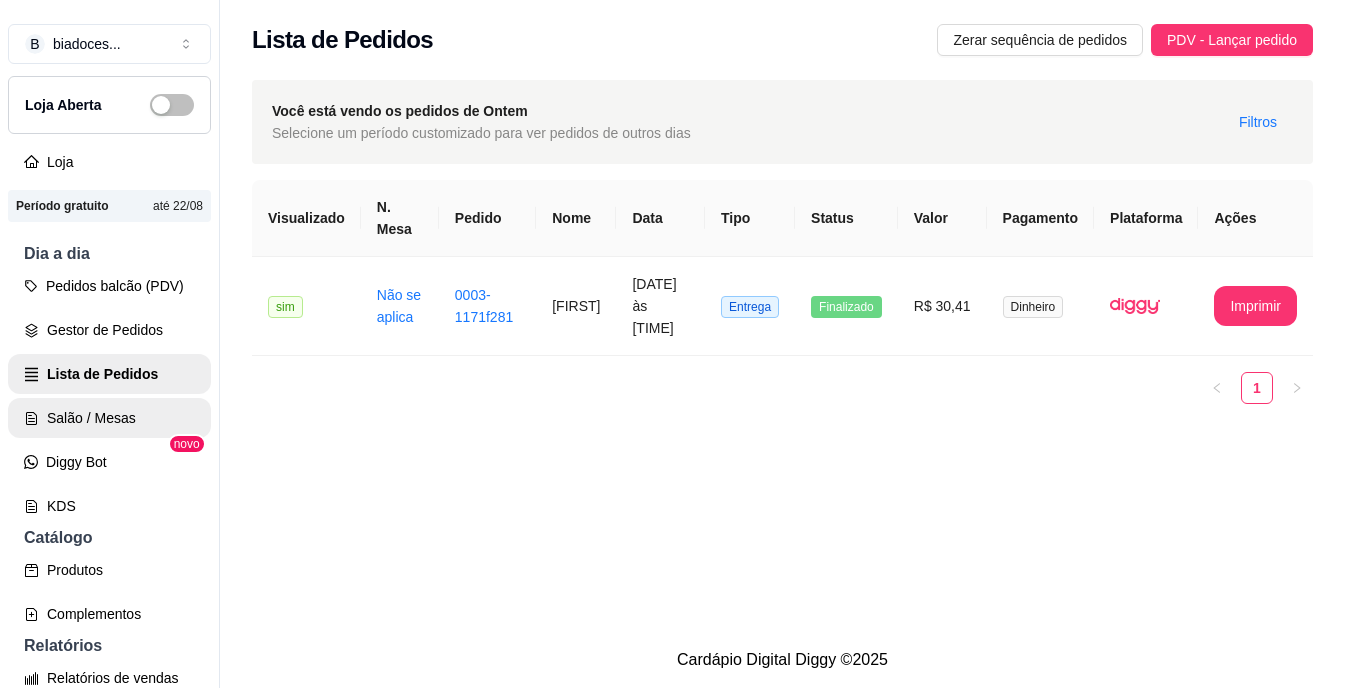 click on "Salão / Mesas" at bounding box center (109, 418) 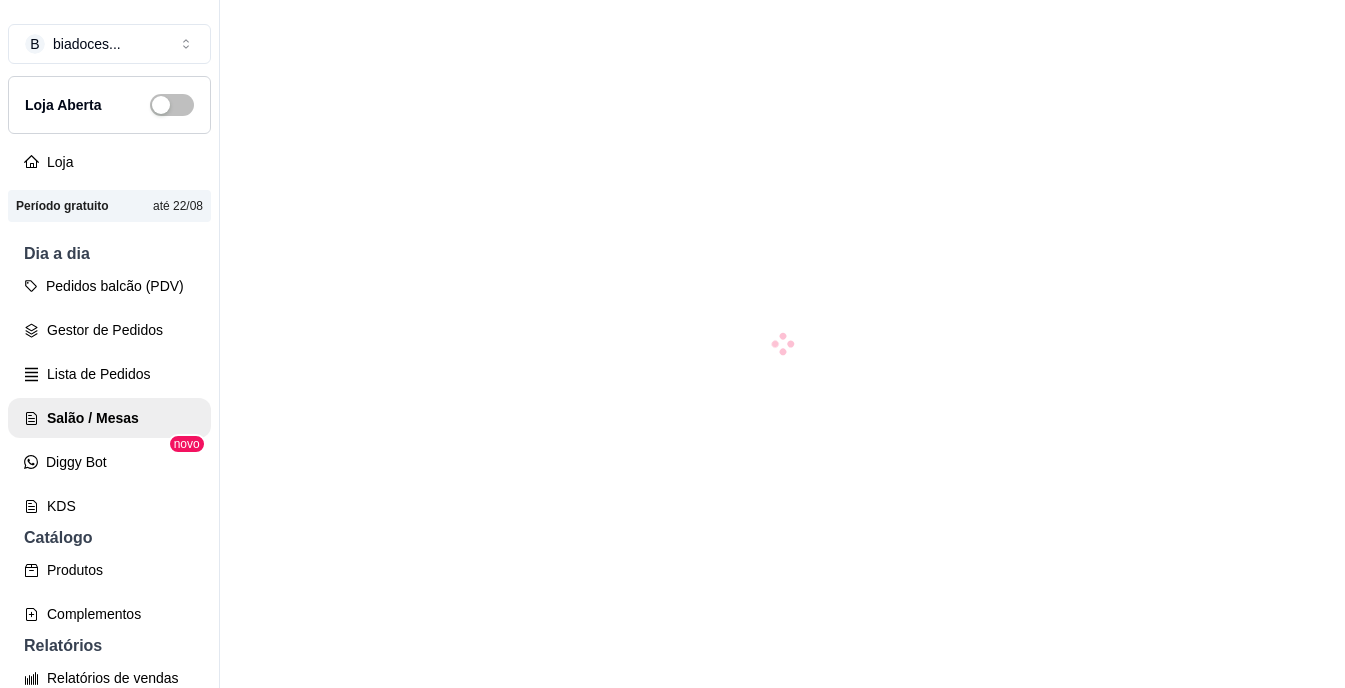 scroll, scrollTop: 602, scrollLeft: 0, axis: vertical 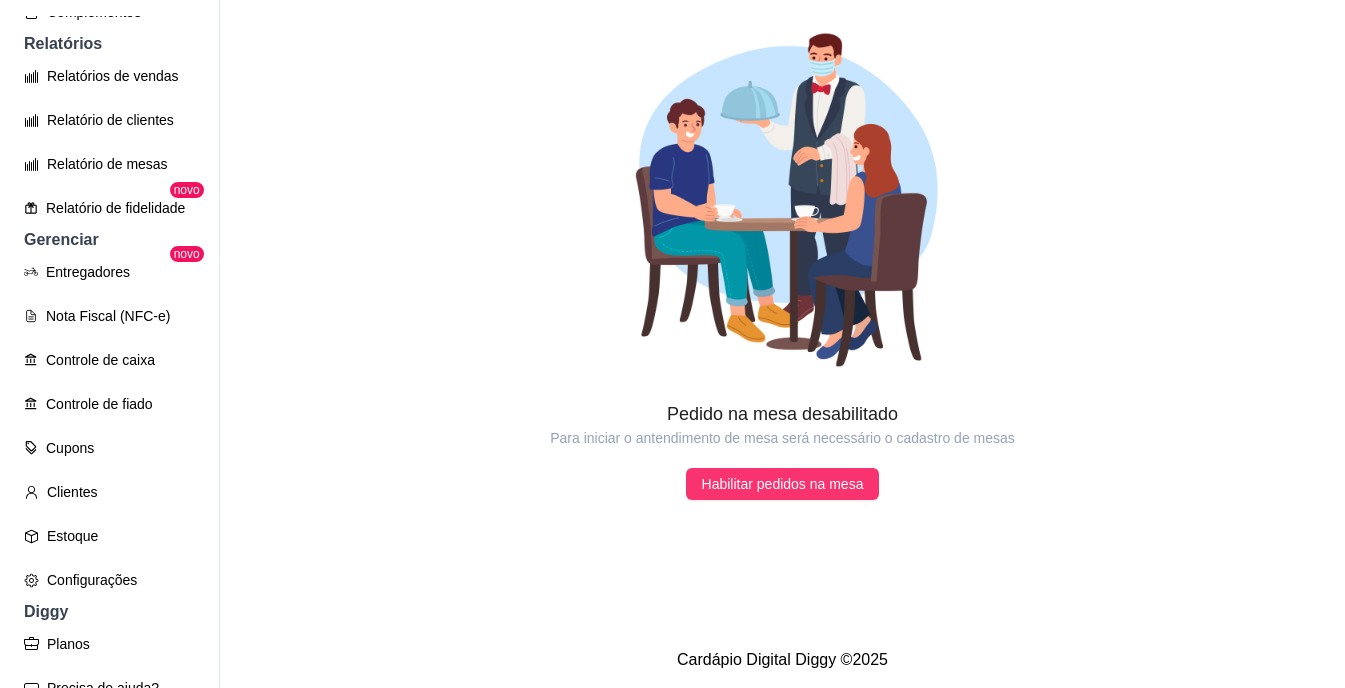 click at bounding box center [782, 200] 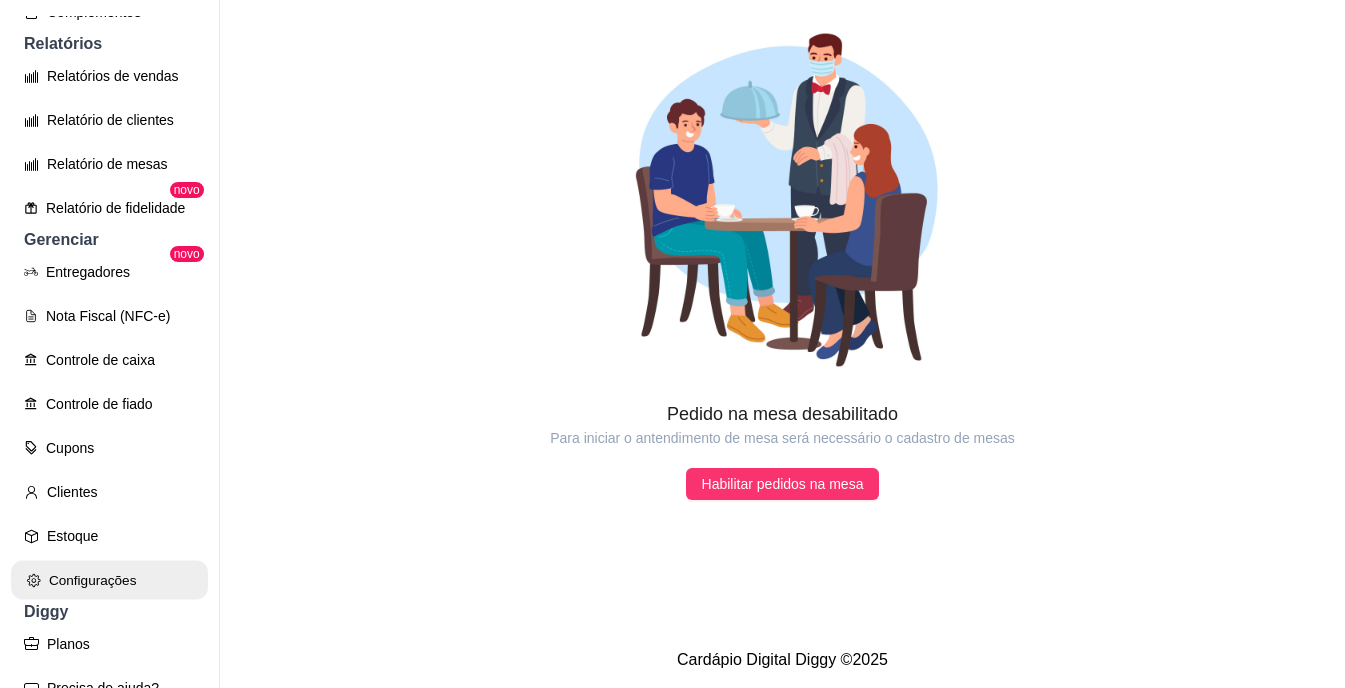 click on "Configurações" at bounding box center (109, 580) 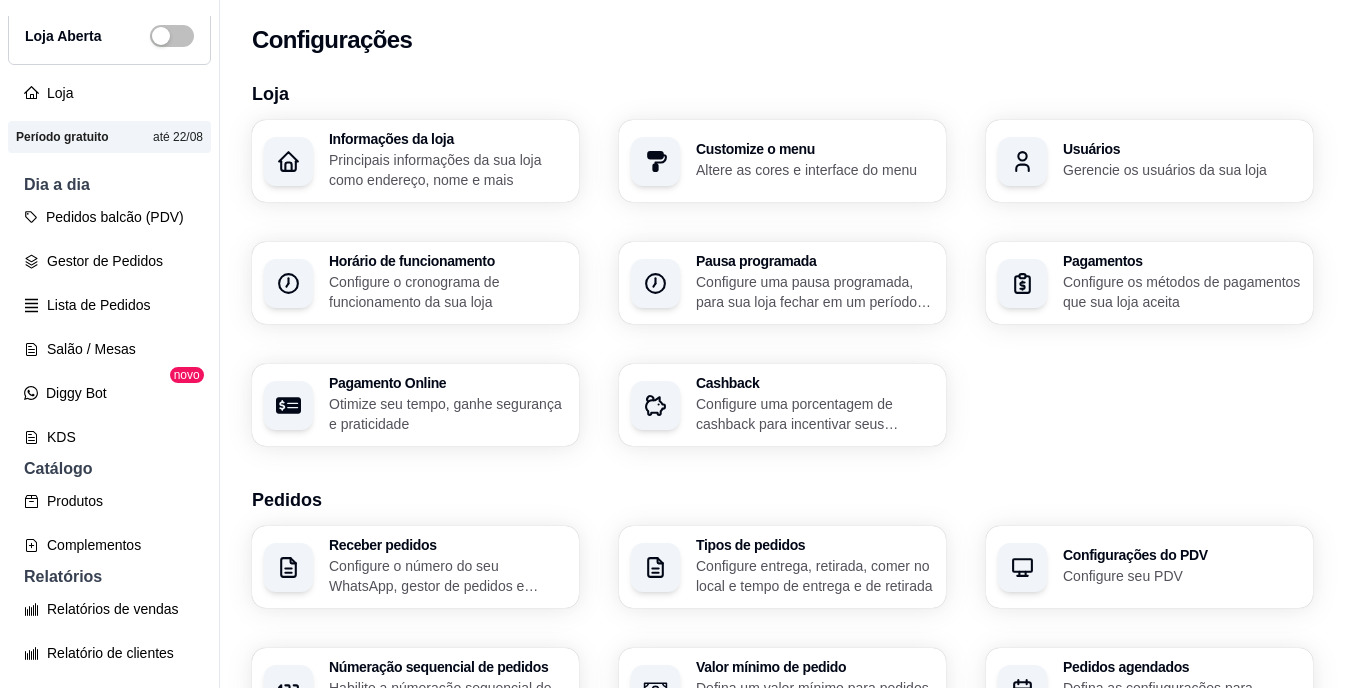 scroll, scrollTop: 0, scrollLeft: 0, axis: both 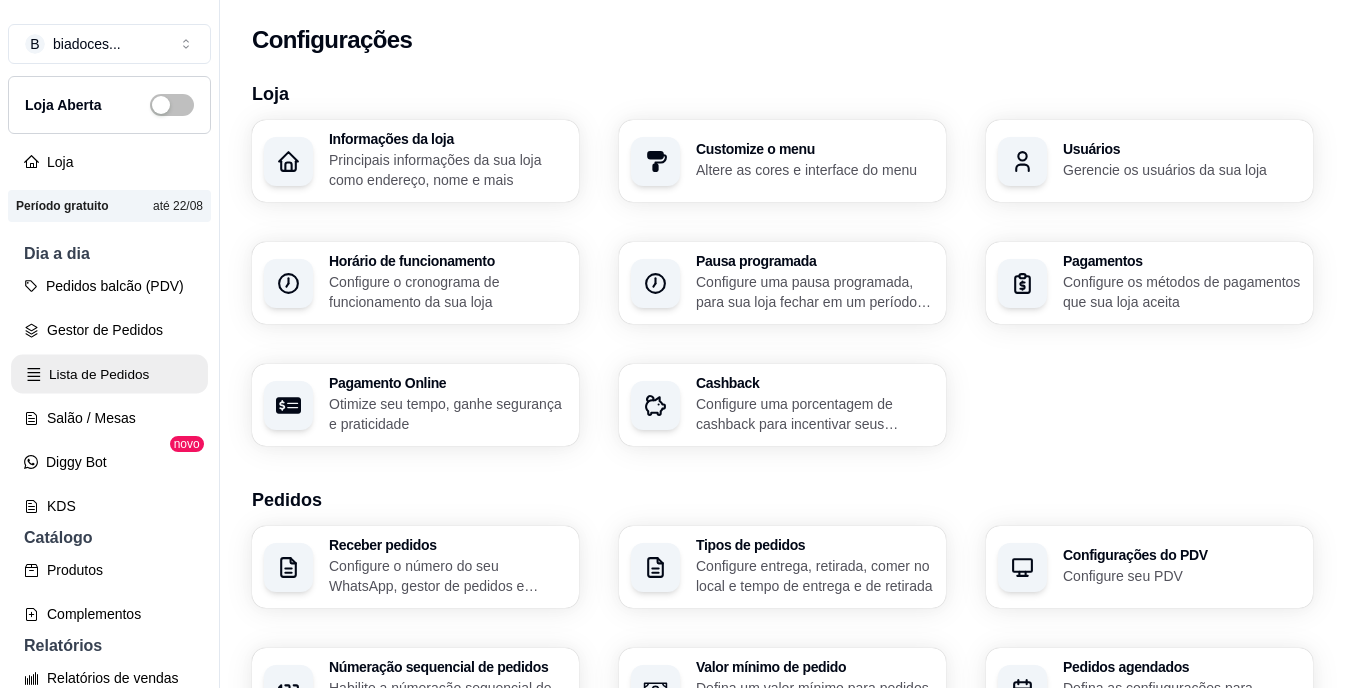 click on "Lista de Pedidos" at bounding box center [109, 374] 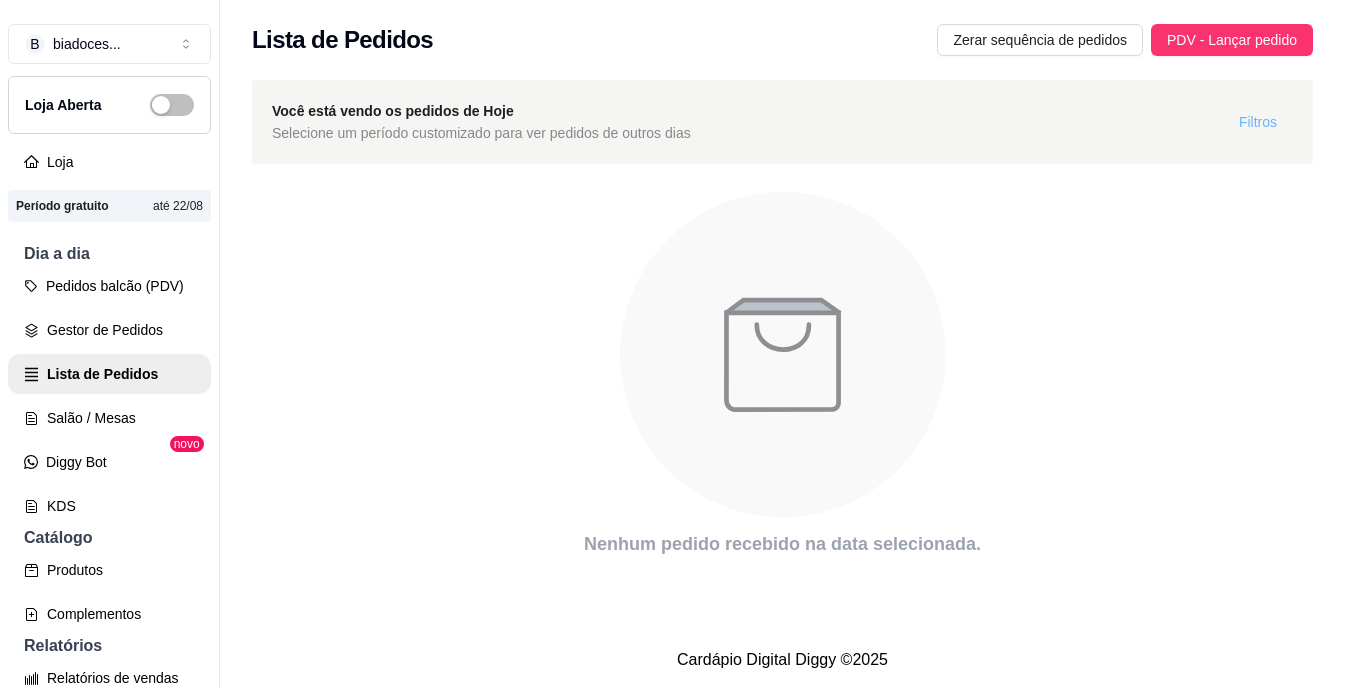 click on "Filtros" at bounding box center (1258, 122) 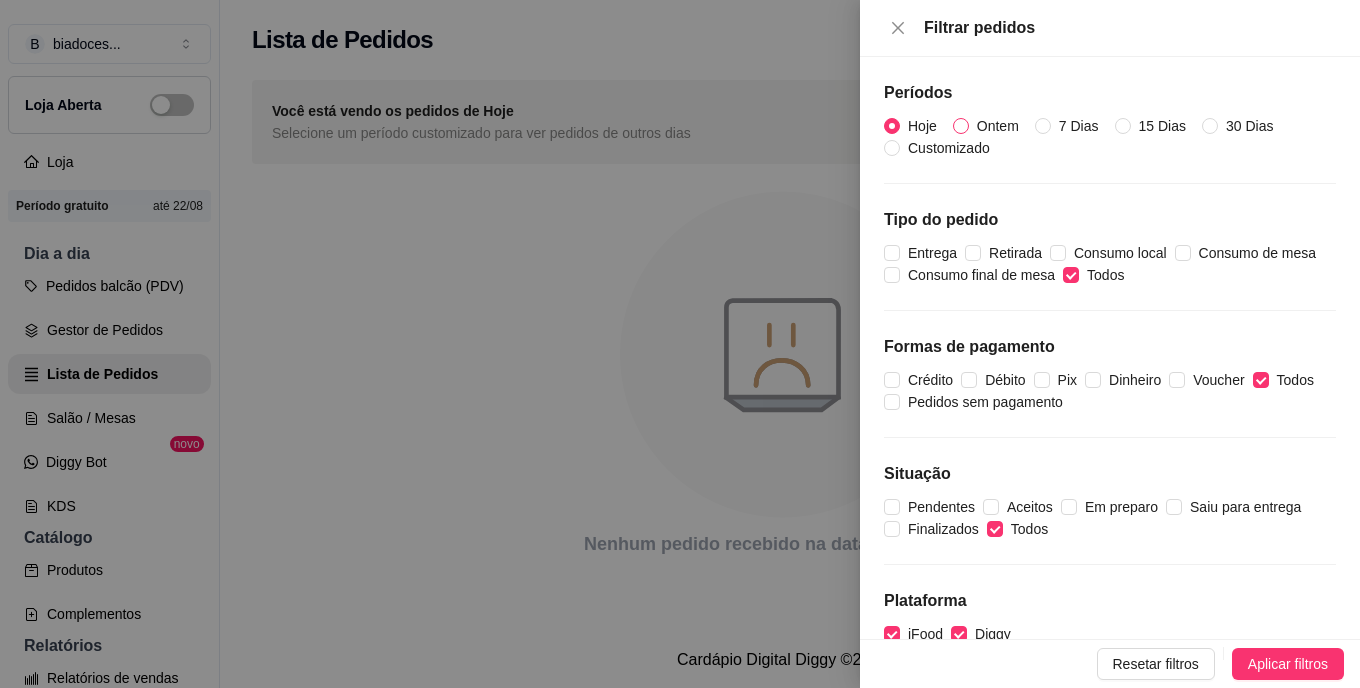 click on "Ontem" at bounding box center [961, 126] 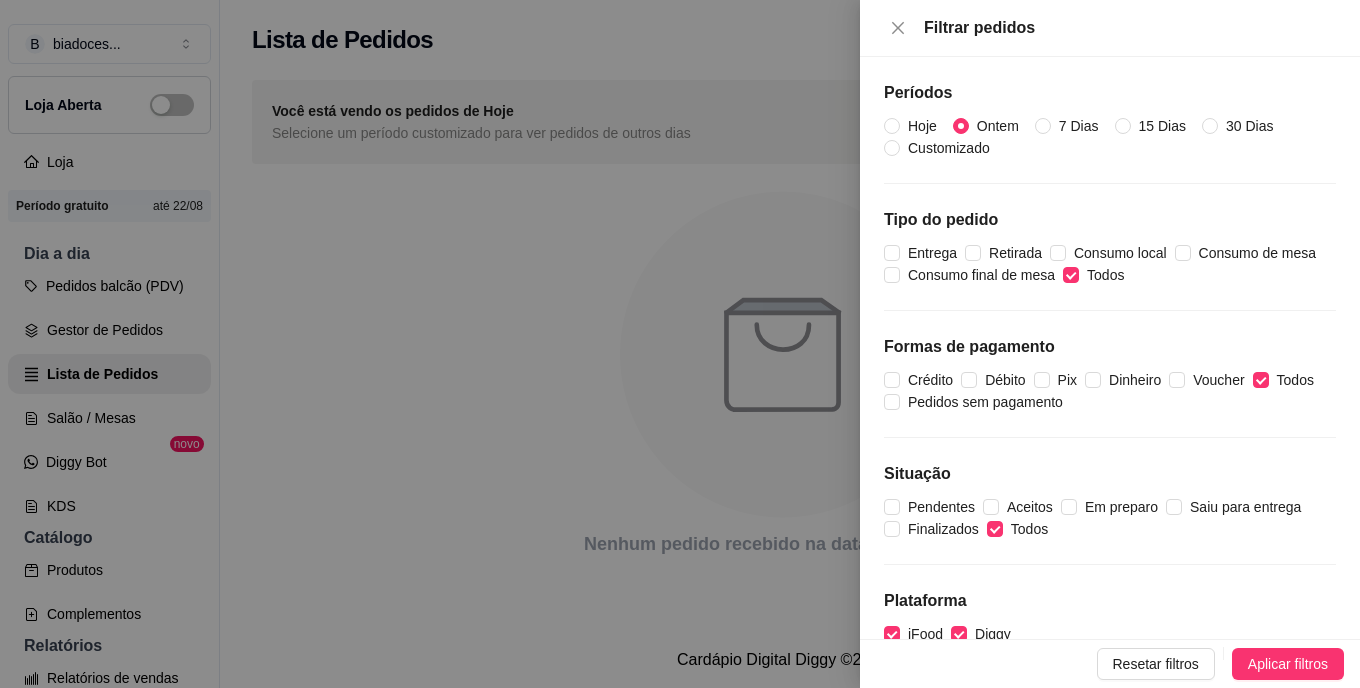 click on "Resetar filtros Aplicar filtros" at bounding box center (1110, 663) 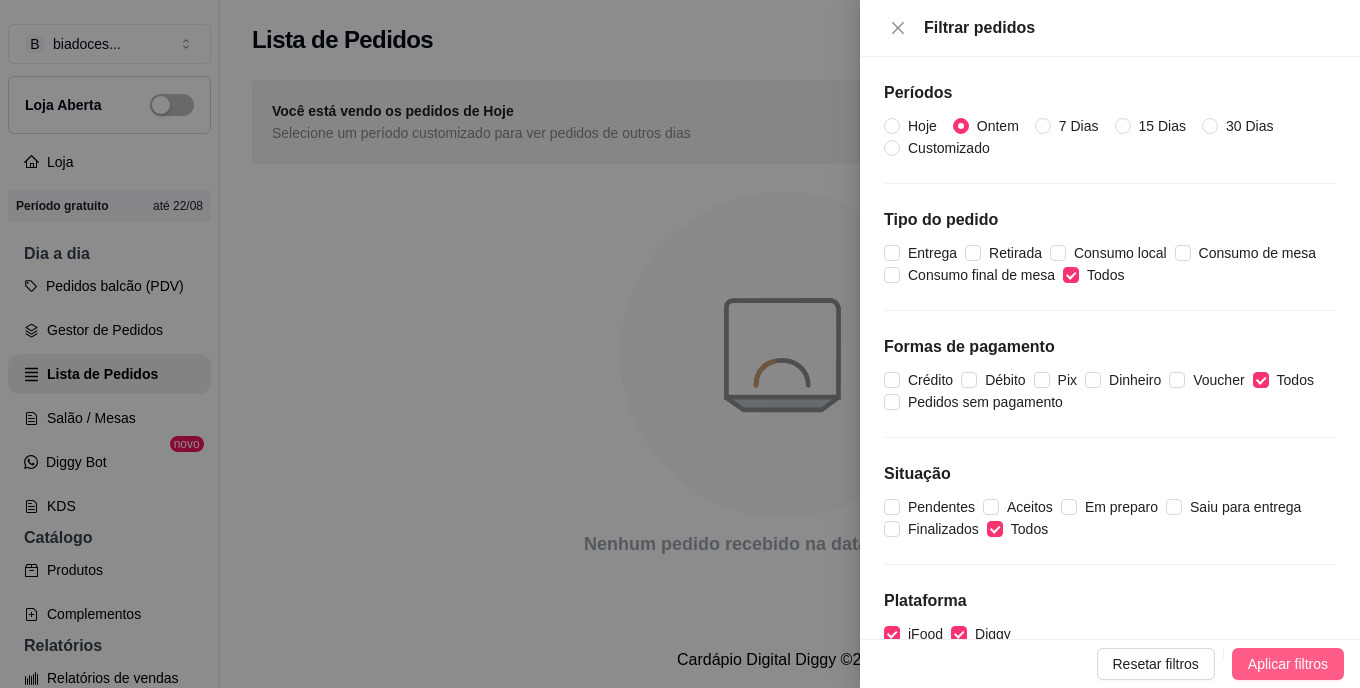 click on "Aplicar filtros" at bounding box center [1288, 664] 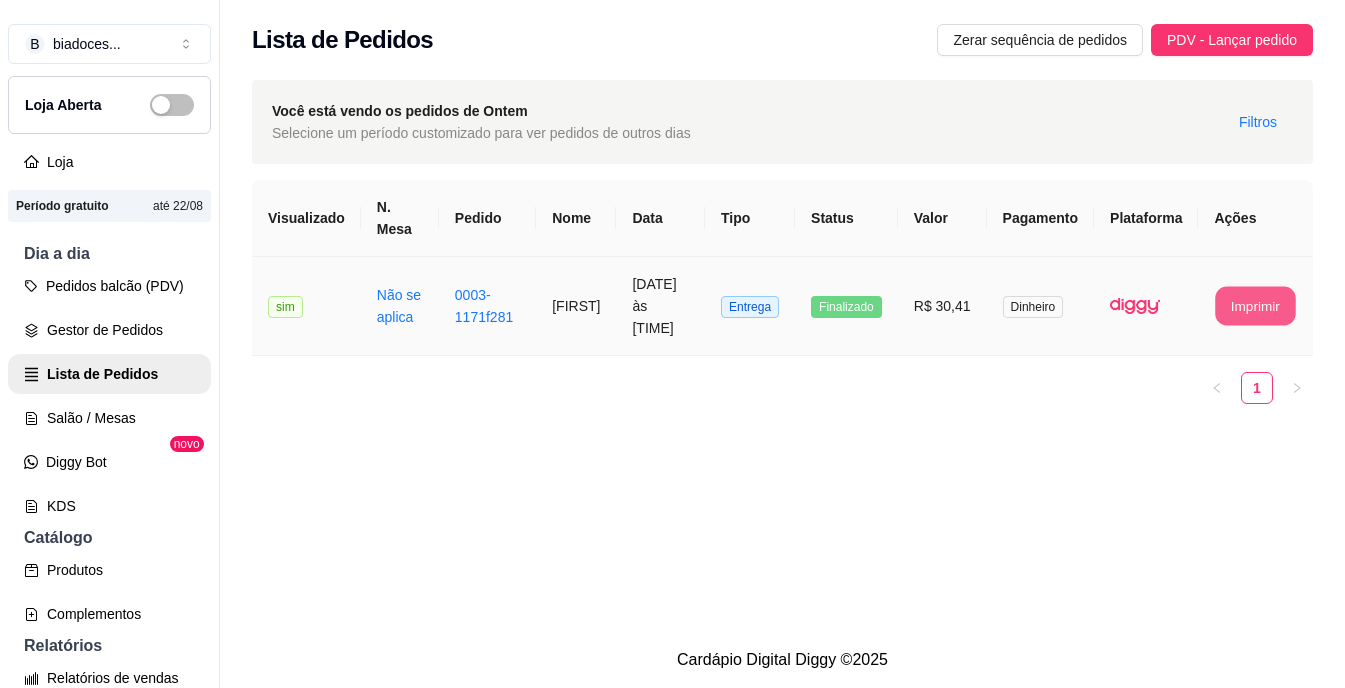 click on "Imprimir" at bounding box center (1256, 306) 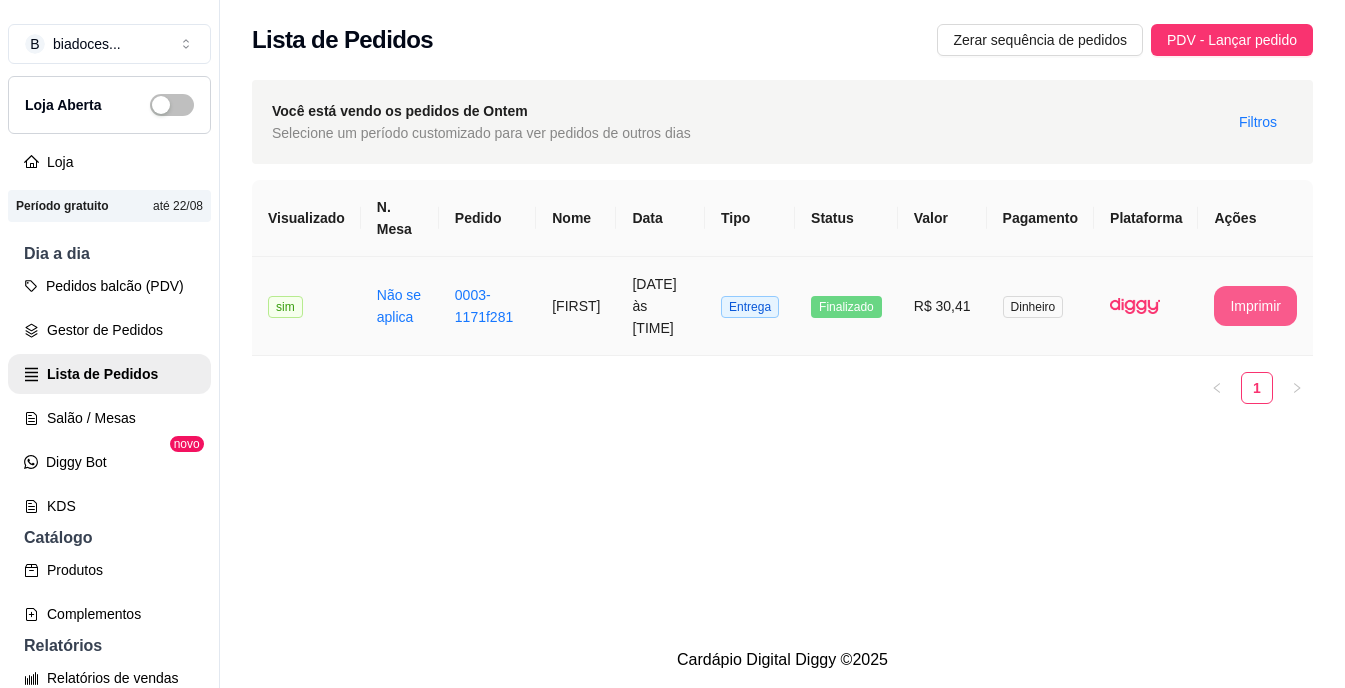 scroll, scrollTop: 0, scrollLeft: 0, axis: both 